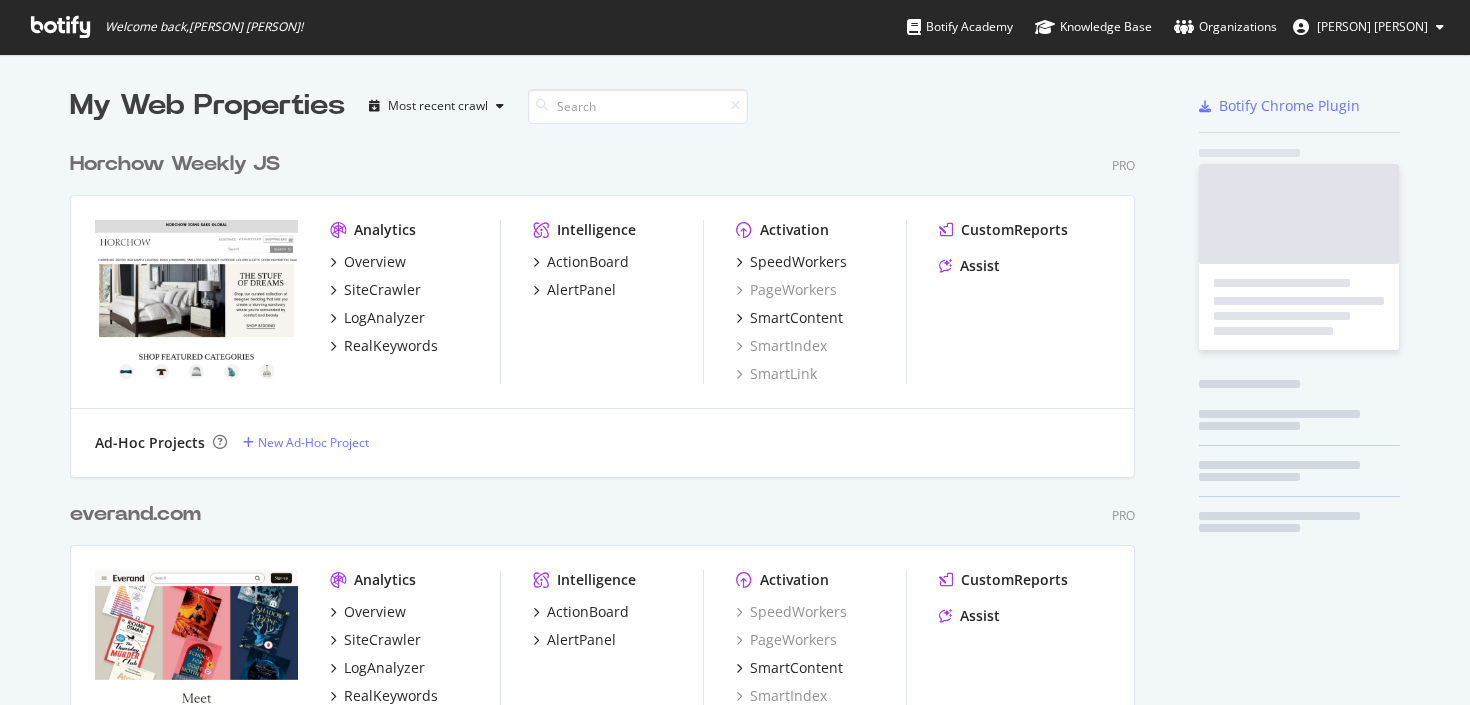 scroll, scrollTop: 0, scrollLeft: 0, axis: both 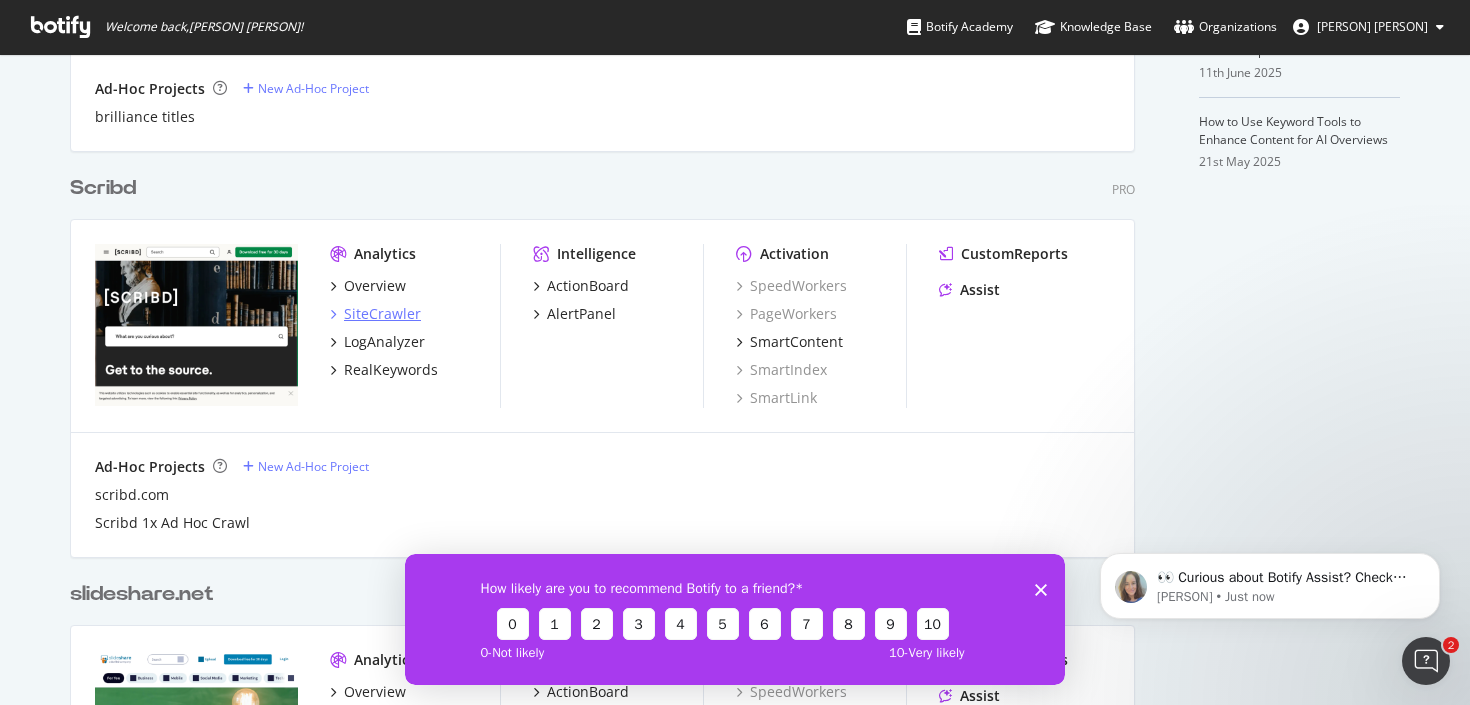 click on "SiteCrawler" at bounding box center (382, 314) 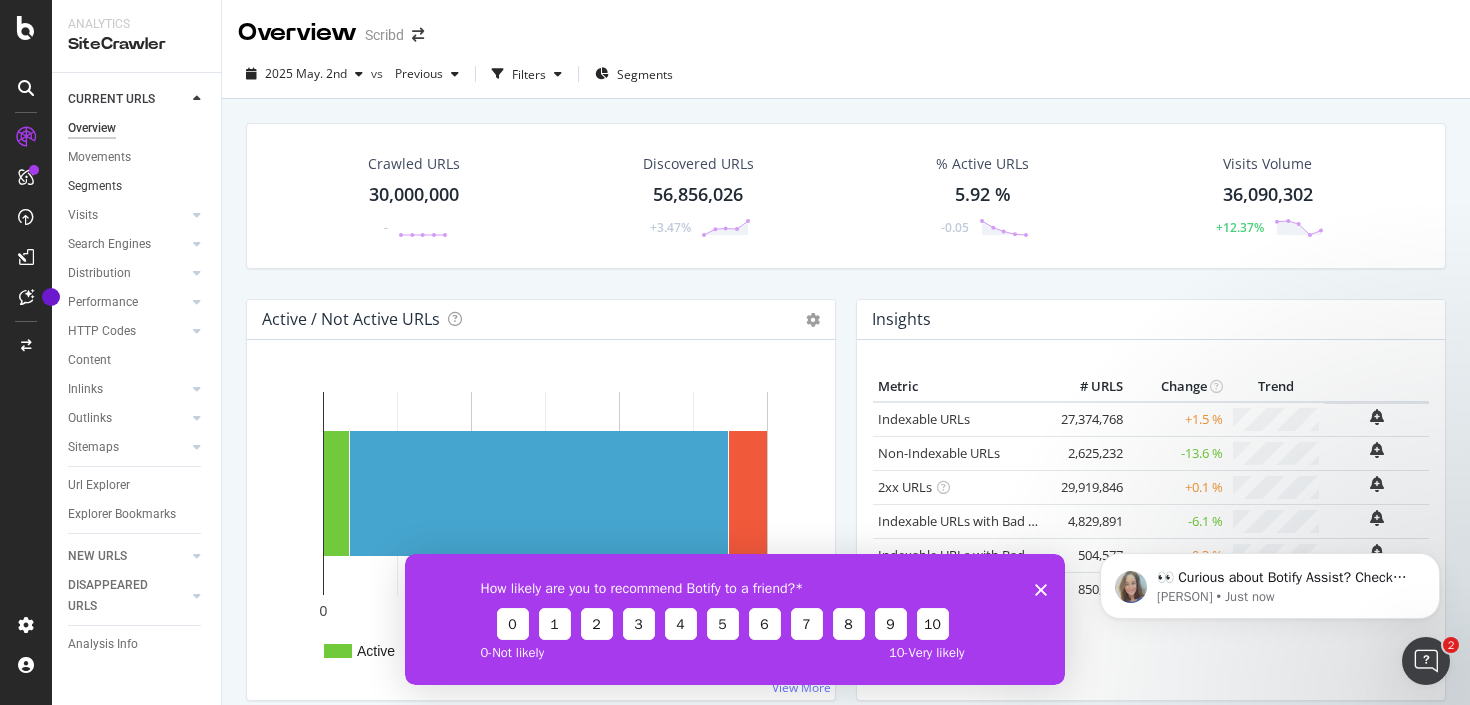 click on "Segments" at bounding box center (137, 186) 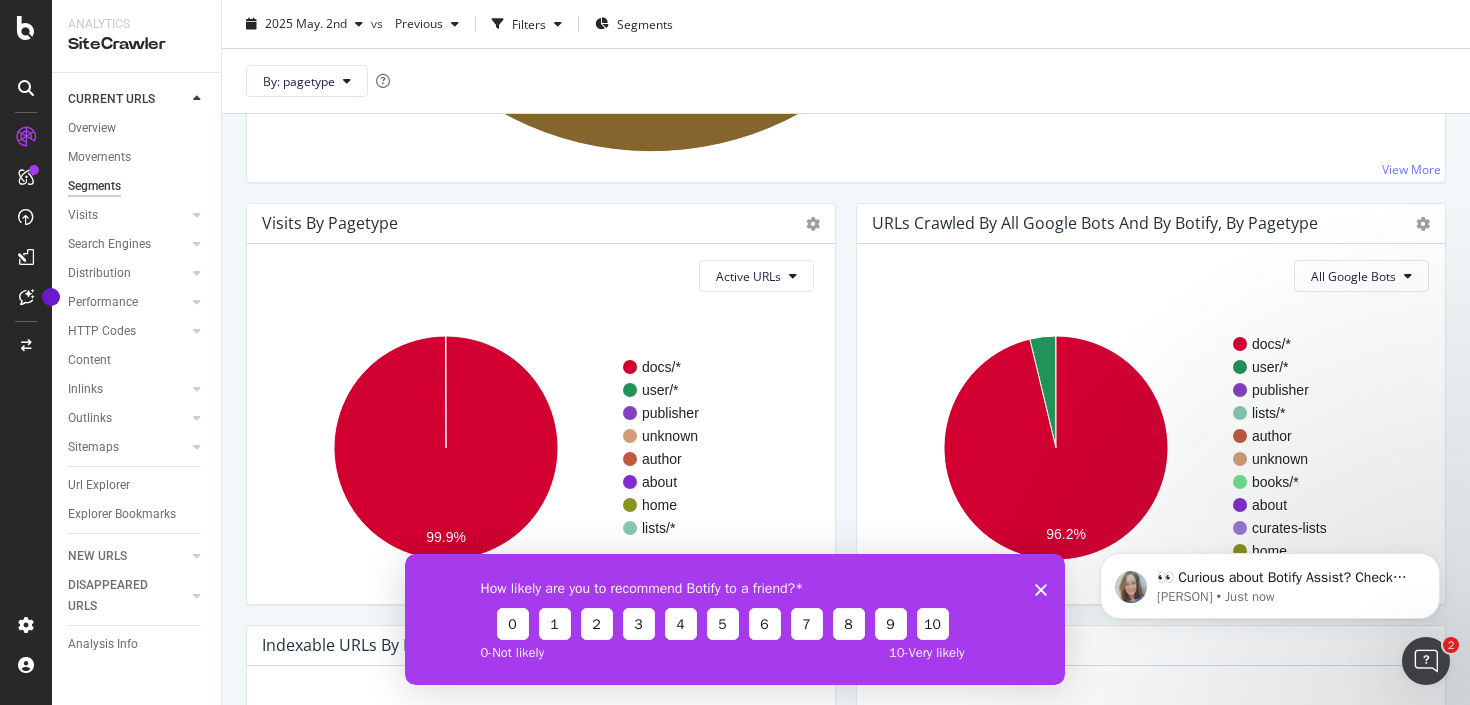 scroll, scrollTop: 163, scrollLeft: 0, axis: vertical 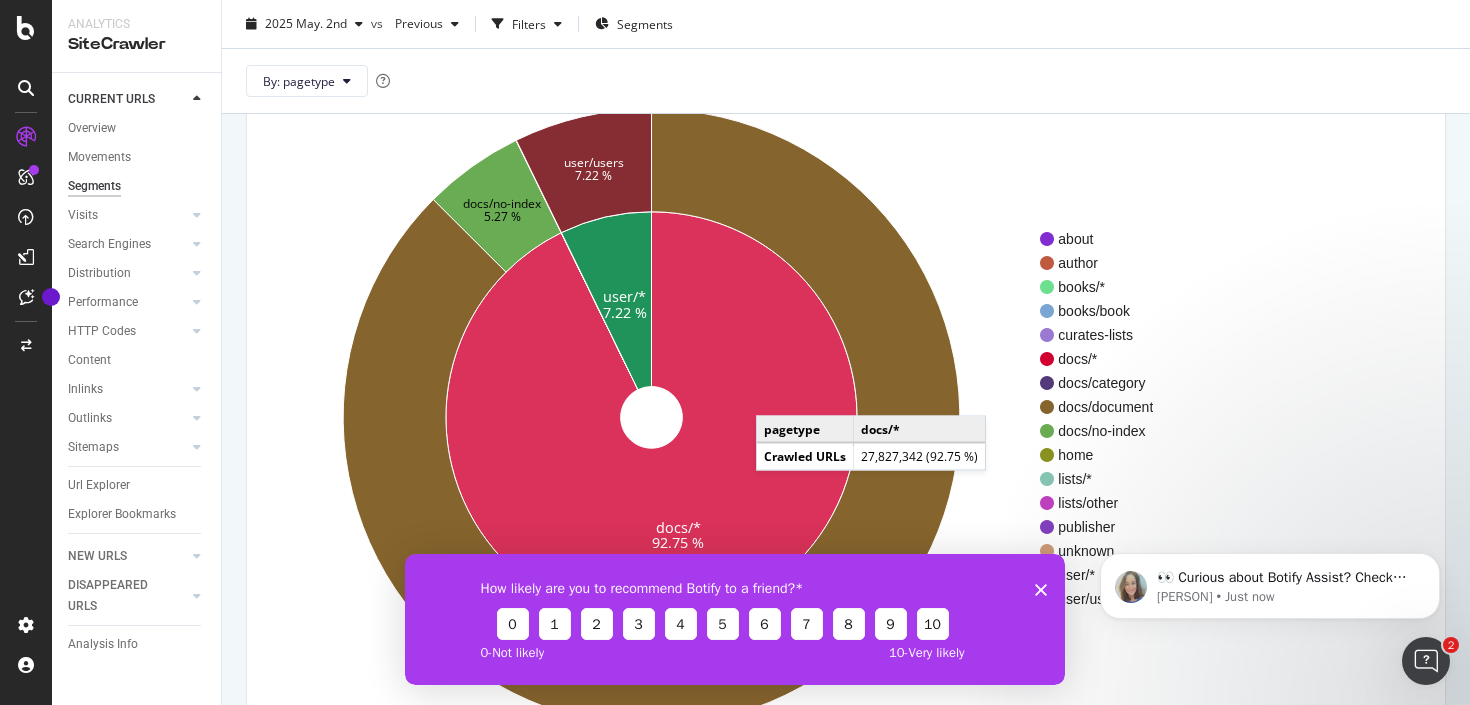 click 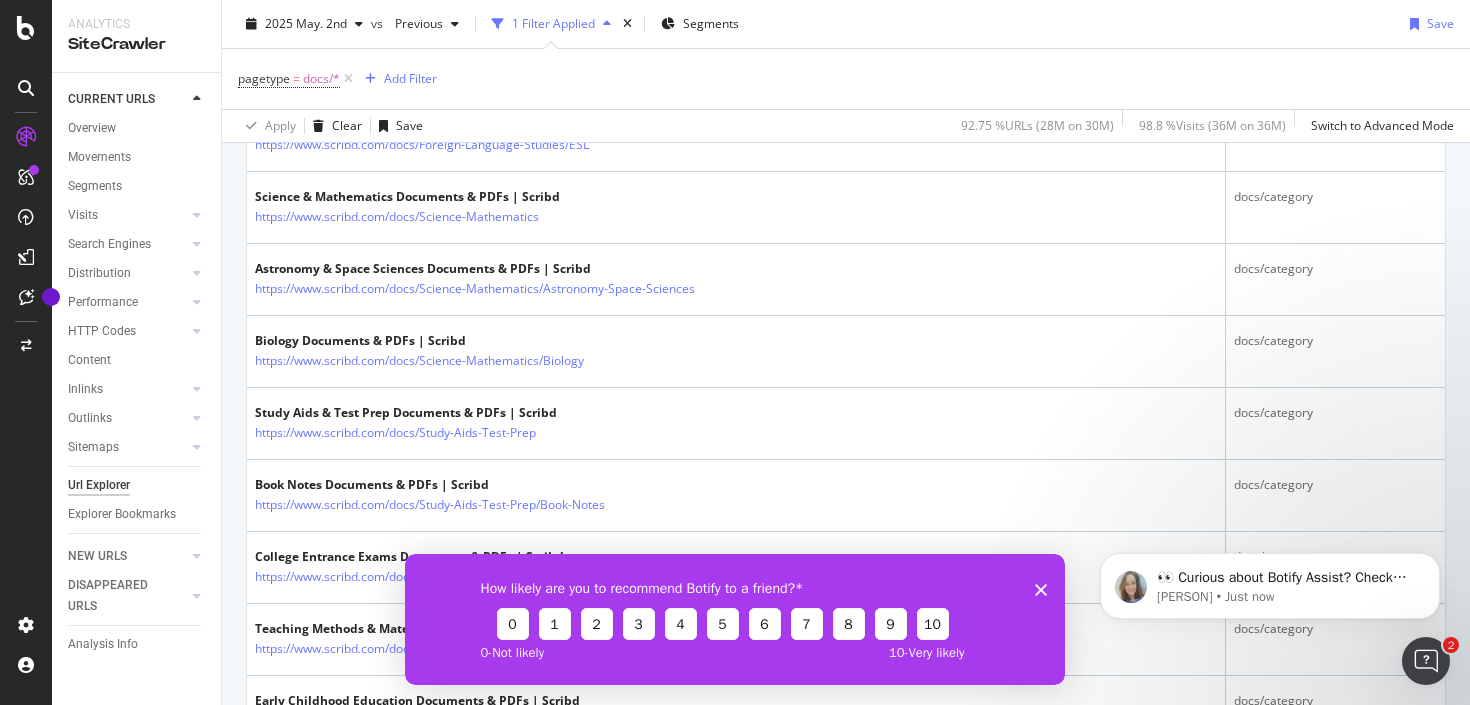 scroll, scrollTop: 703, scrollLeft: 0, axis: vertical 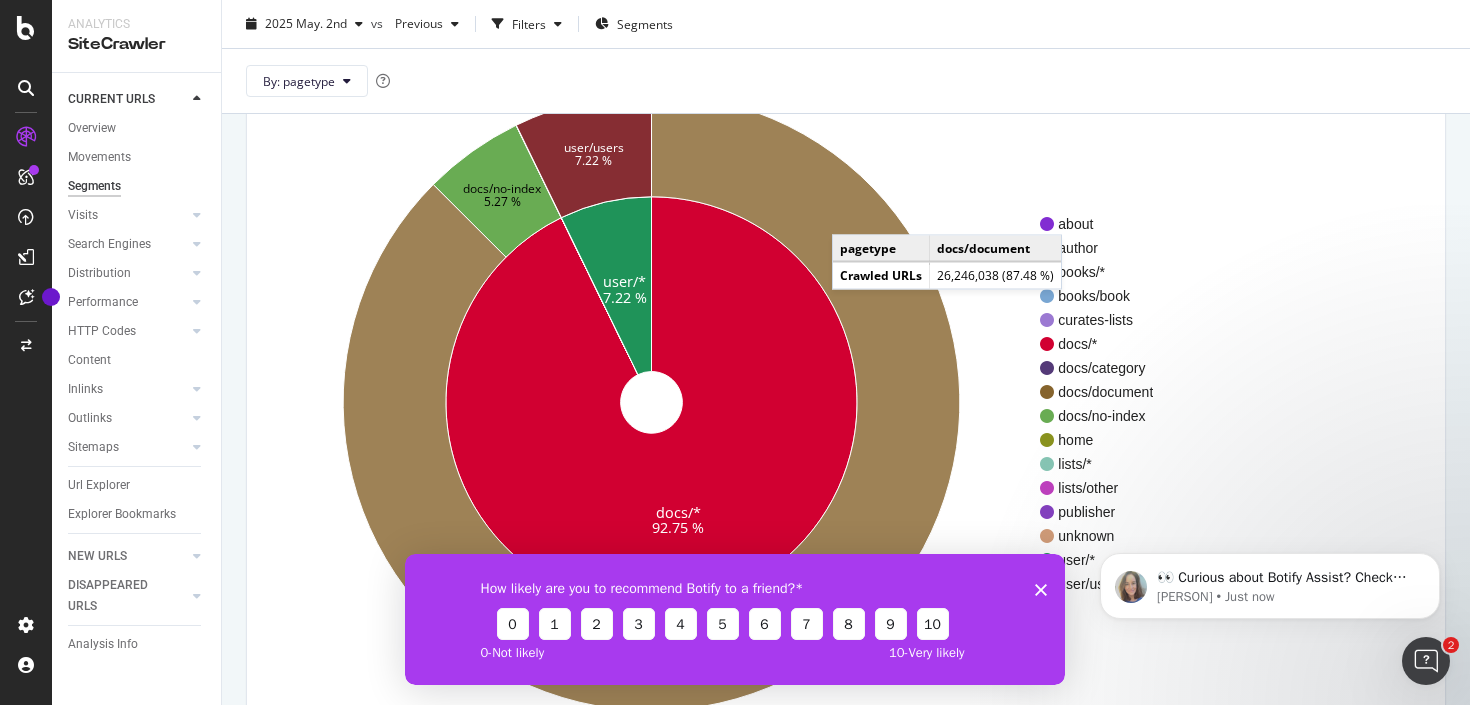 click 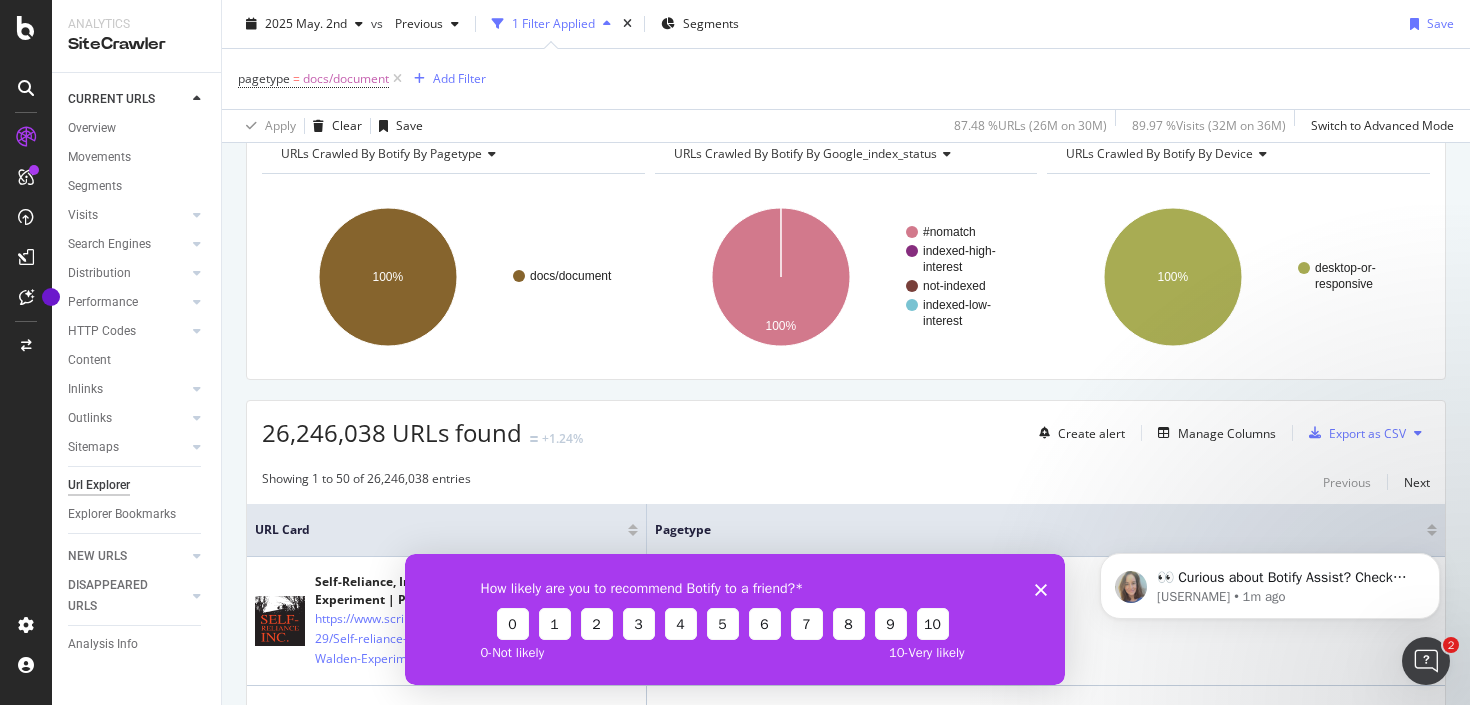 scroll, scrollTop: 0, scrollLeft: 0, axis: both 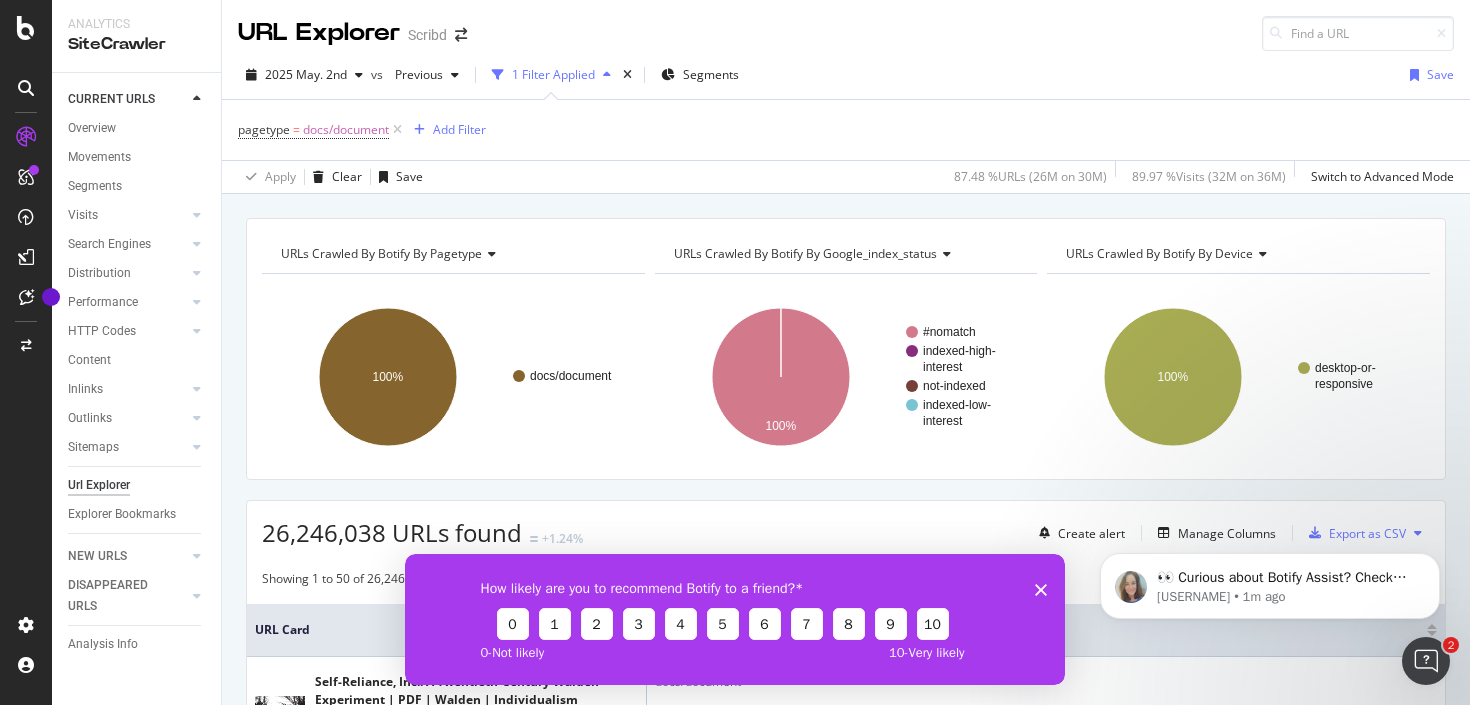 click on "1 Filter Applied" at bounding box center (553, 74) 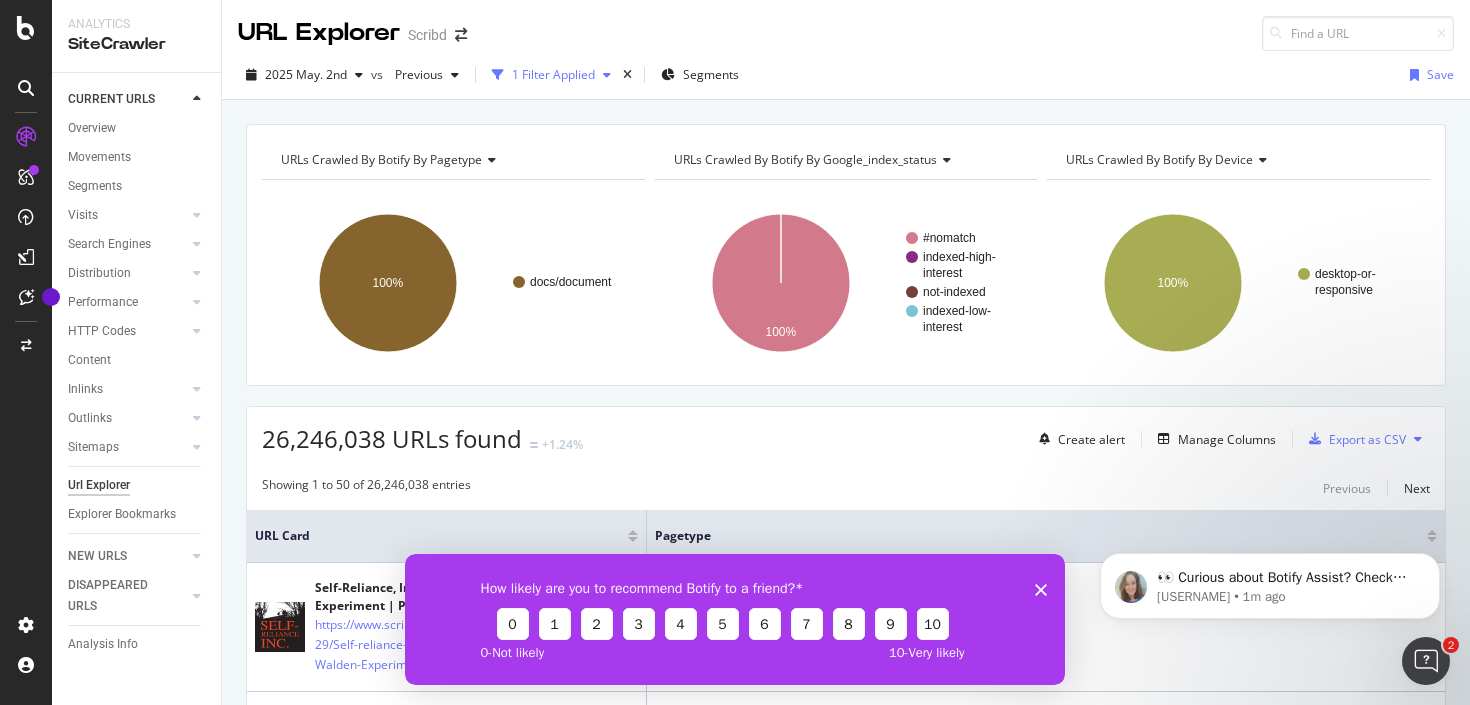 click on "1 Filter Applied" at bounding box center (553, 74) 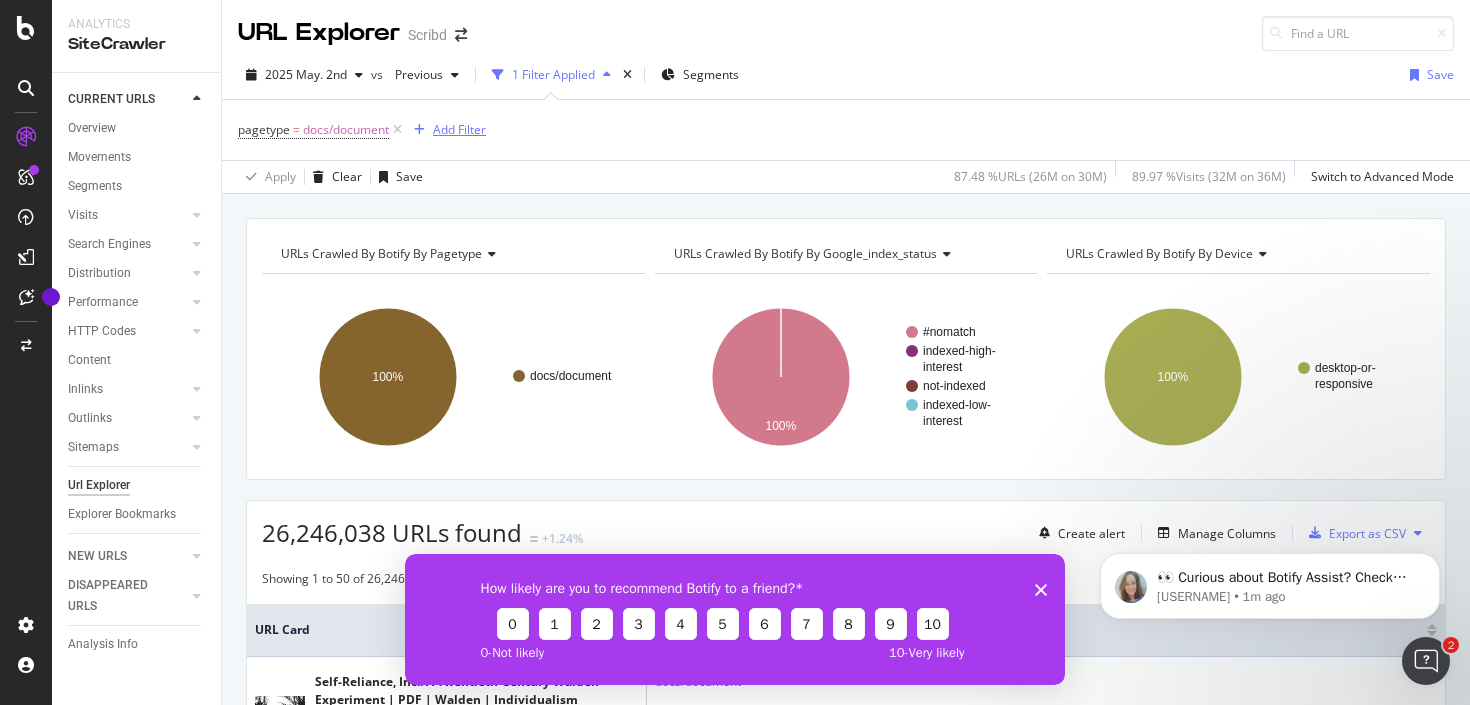 click on "Add Filter" at bounding box center (459, 129) 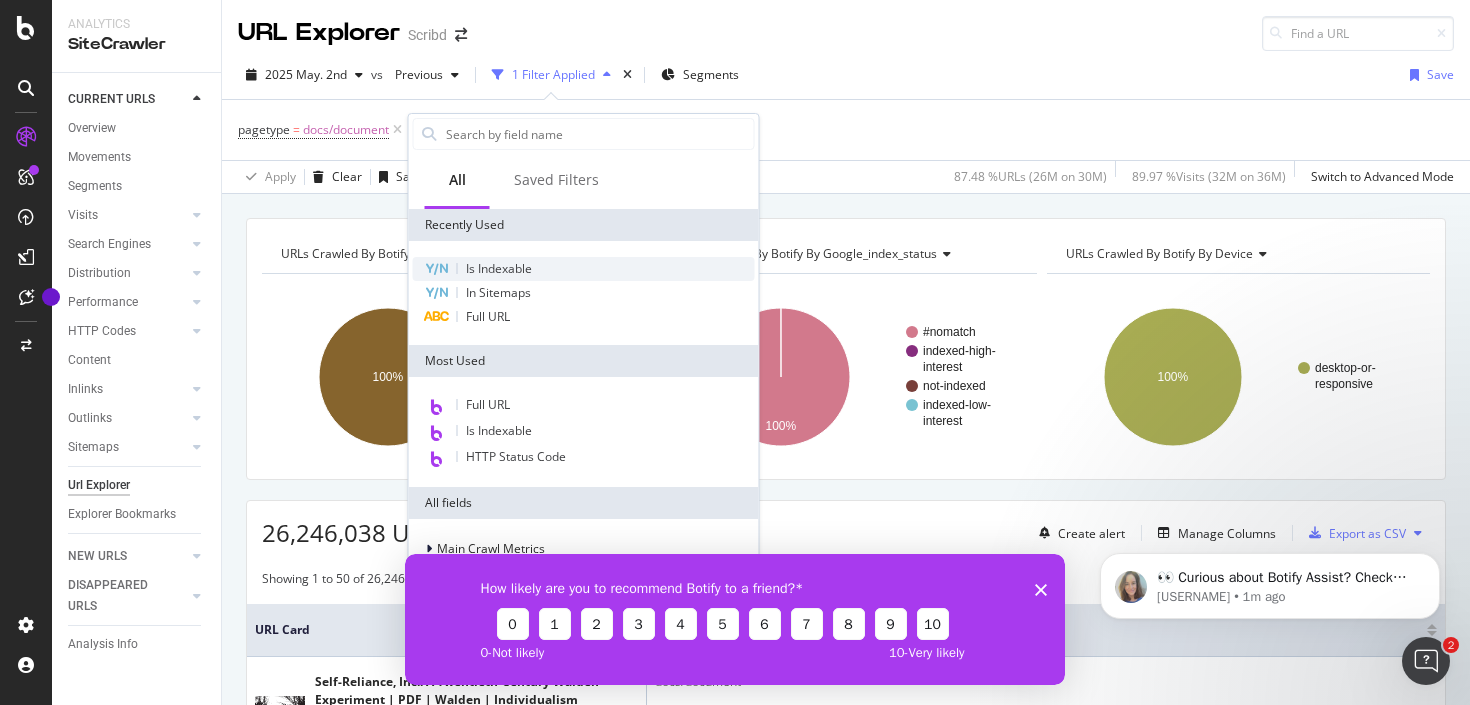 click on "Is Indexable" at bounding box center [499, 268] 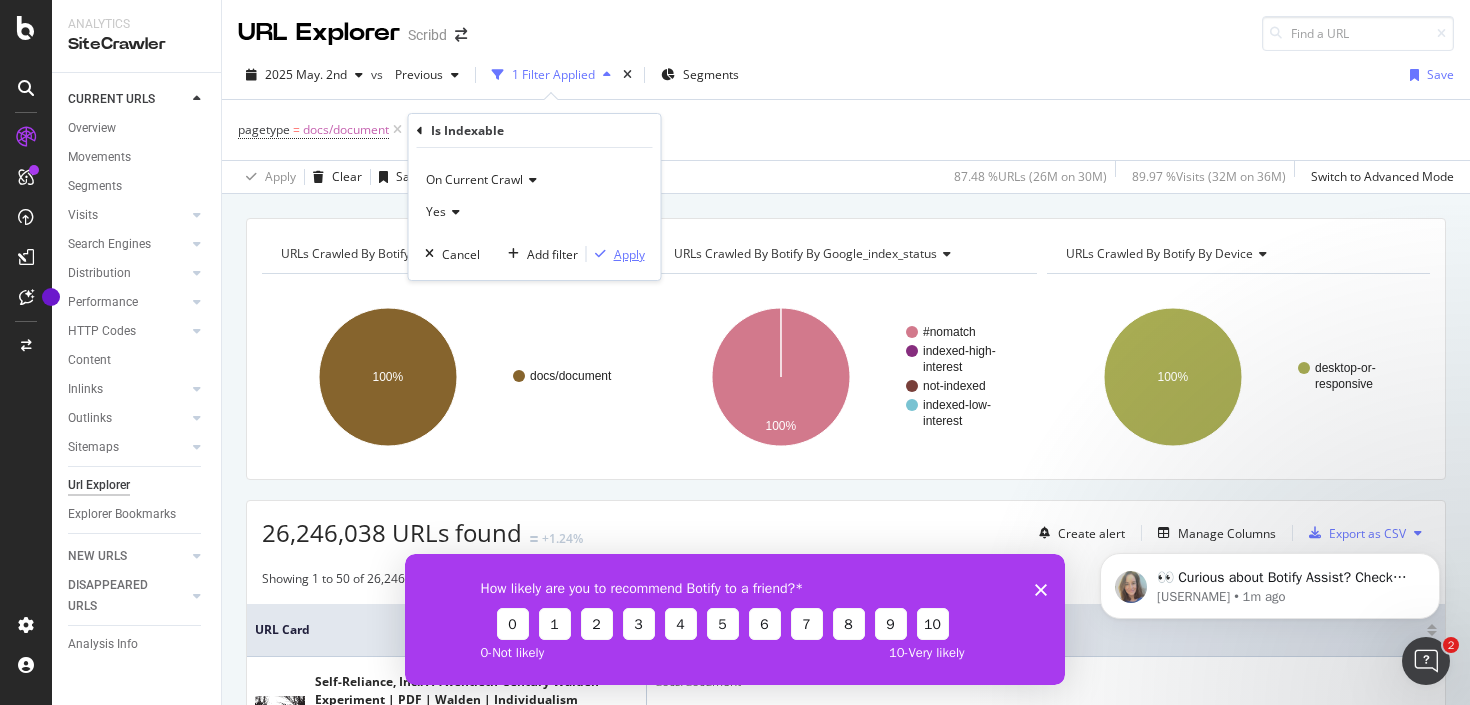 click at bounding box center [600, 254] 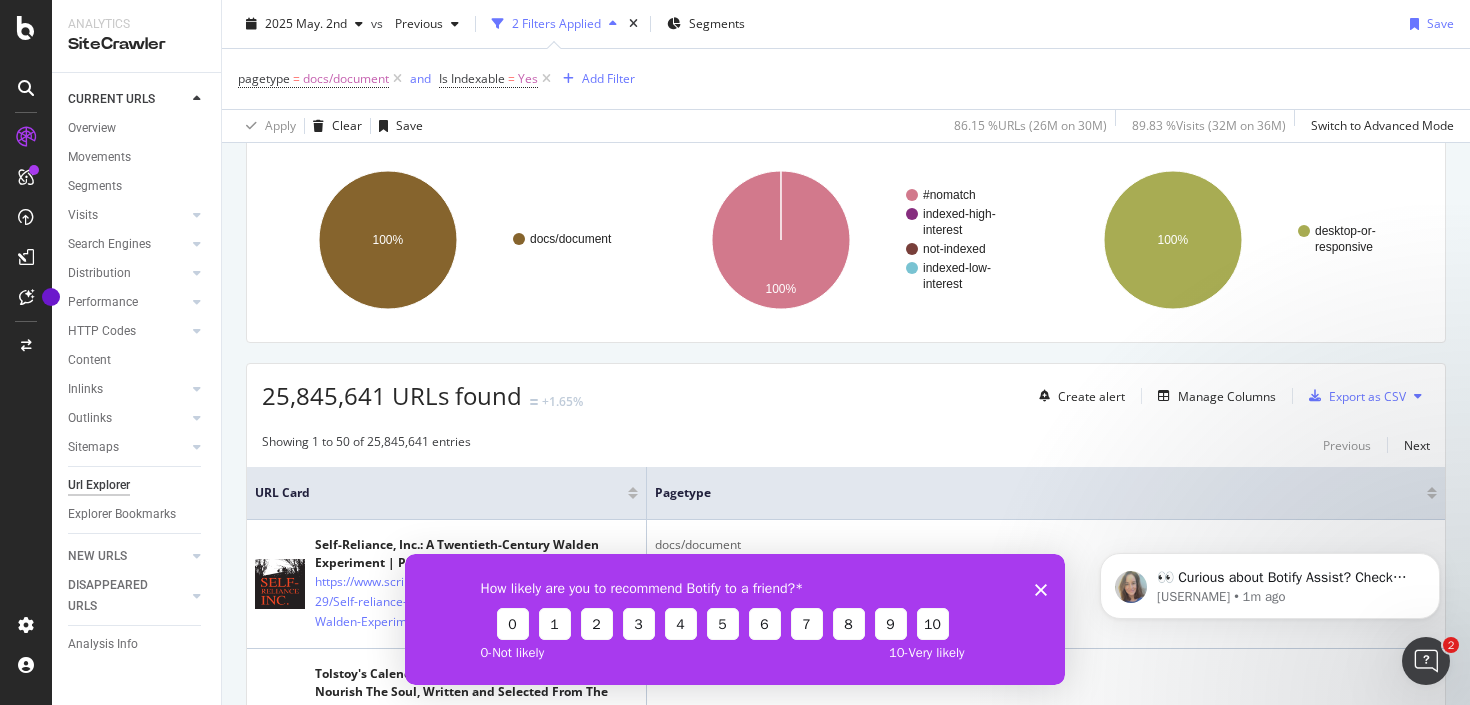 scroll, scrollTop: 140, scrollLeft: 0, axis: vertical 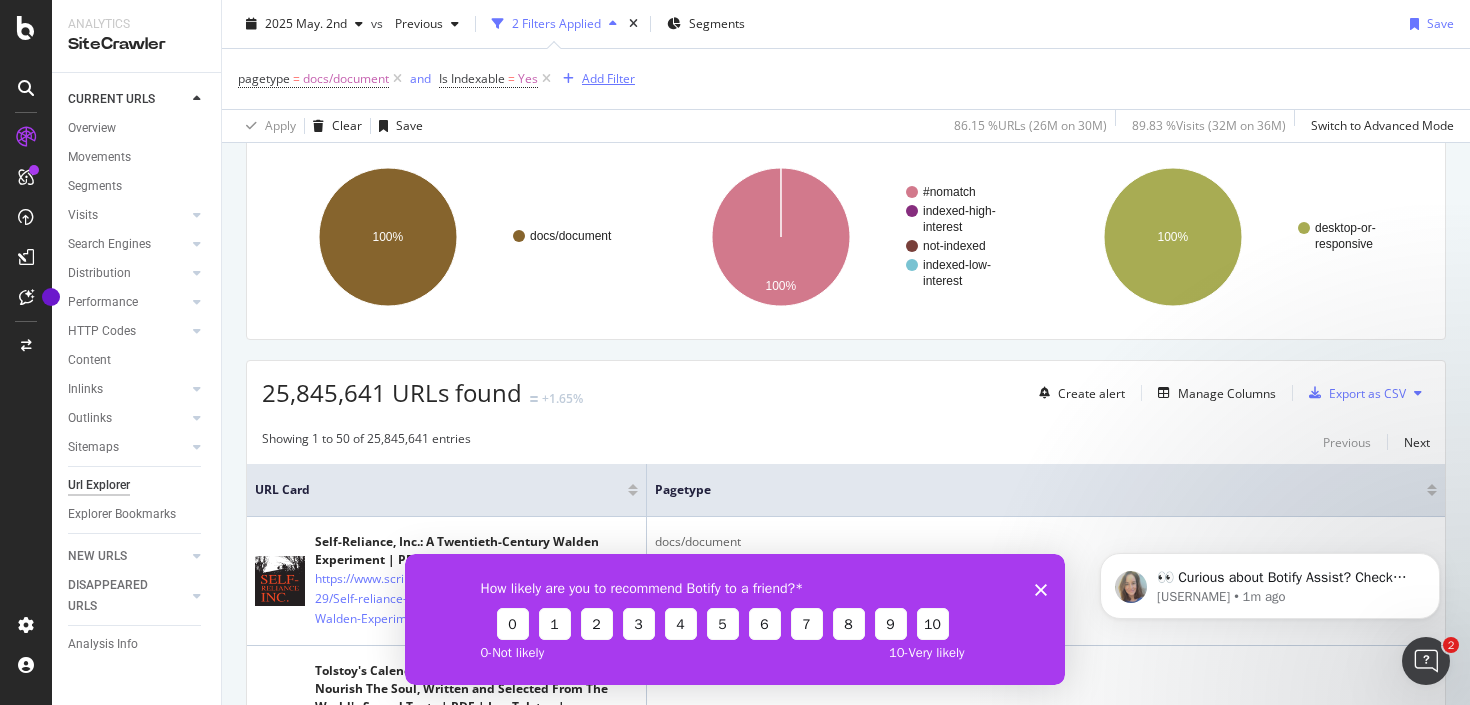 click on "Add Filter" at bounding box center (608, 78) 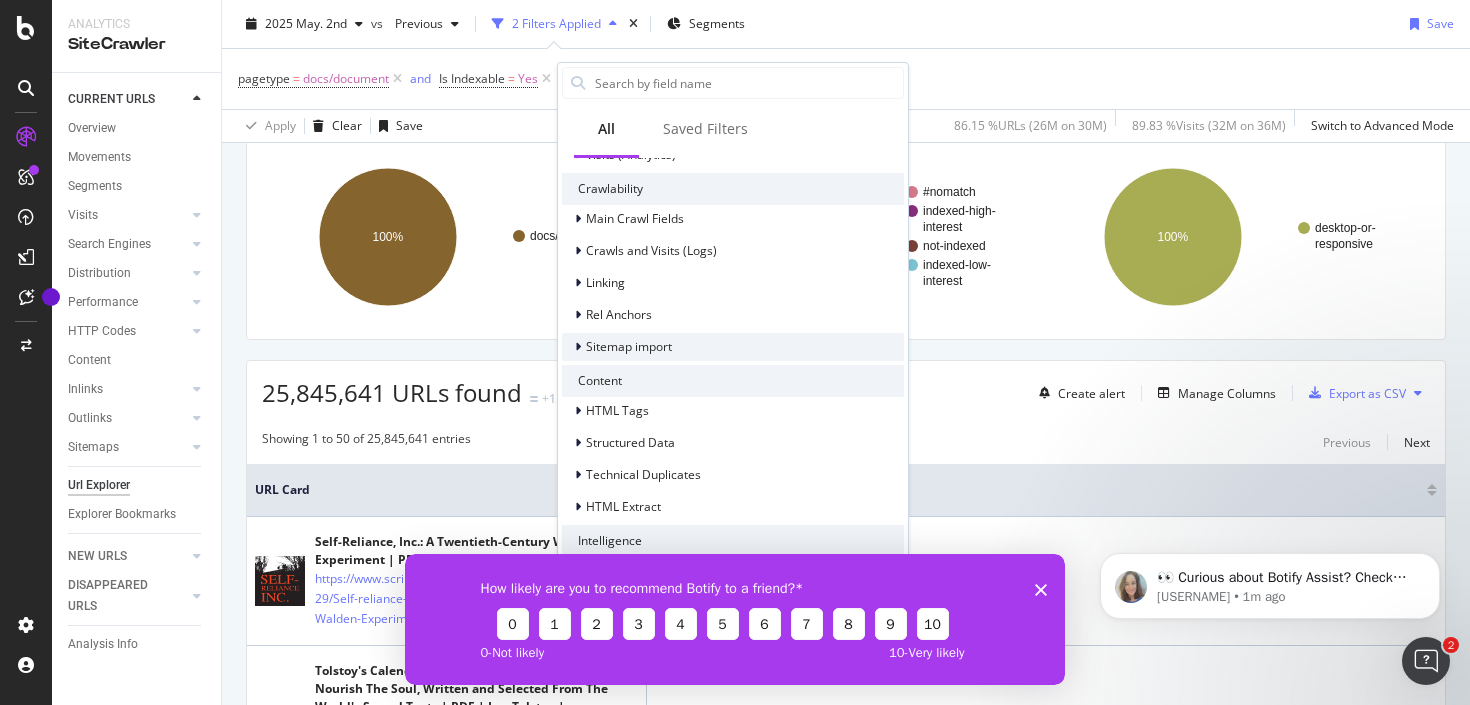 scroll, scrollTop: 575, scrollLeft: 0, axis: vertical 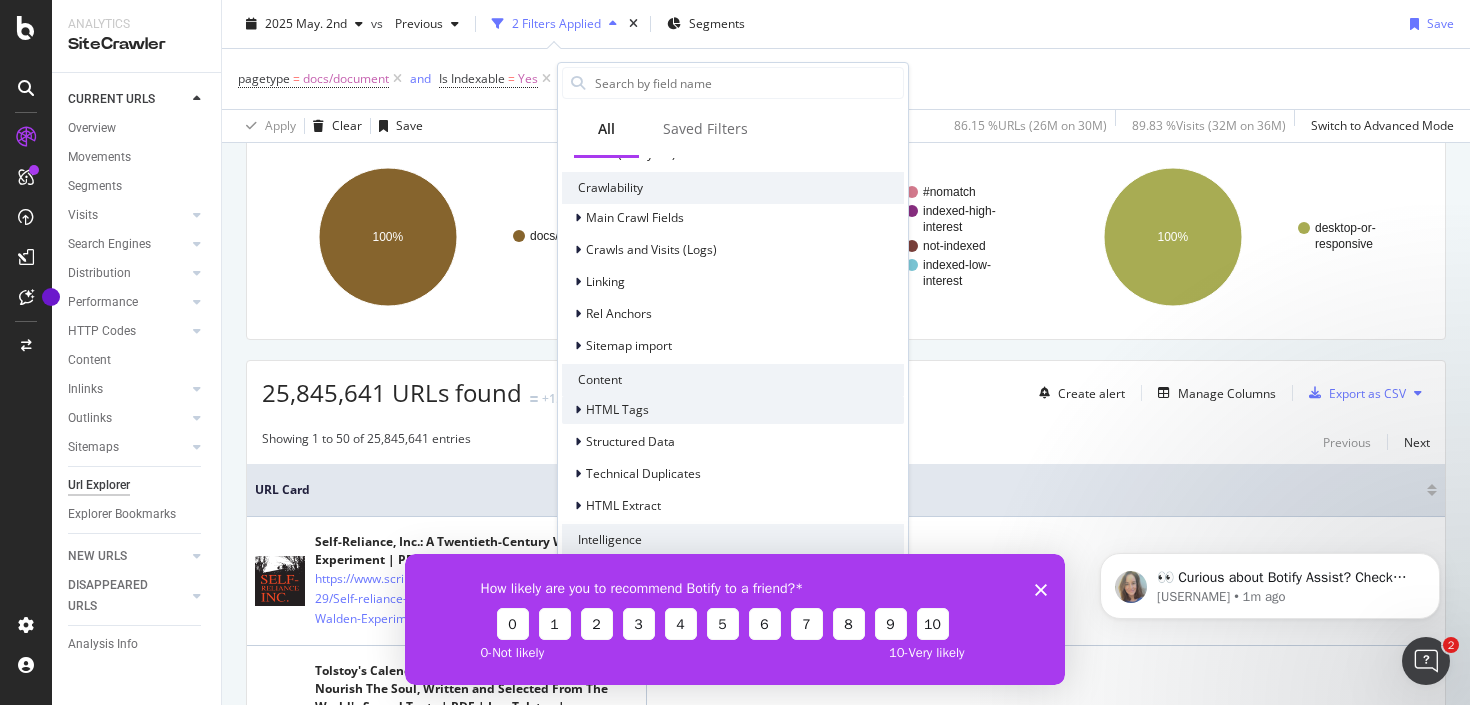 click on "HTML Tags" at bounding box center (617, 409) 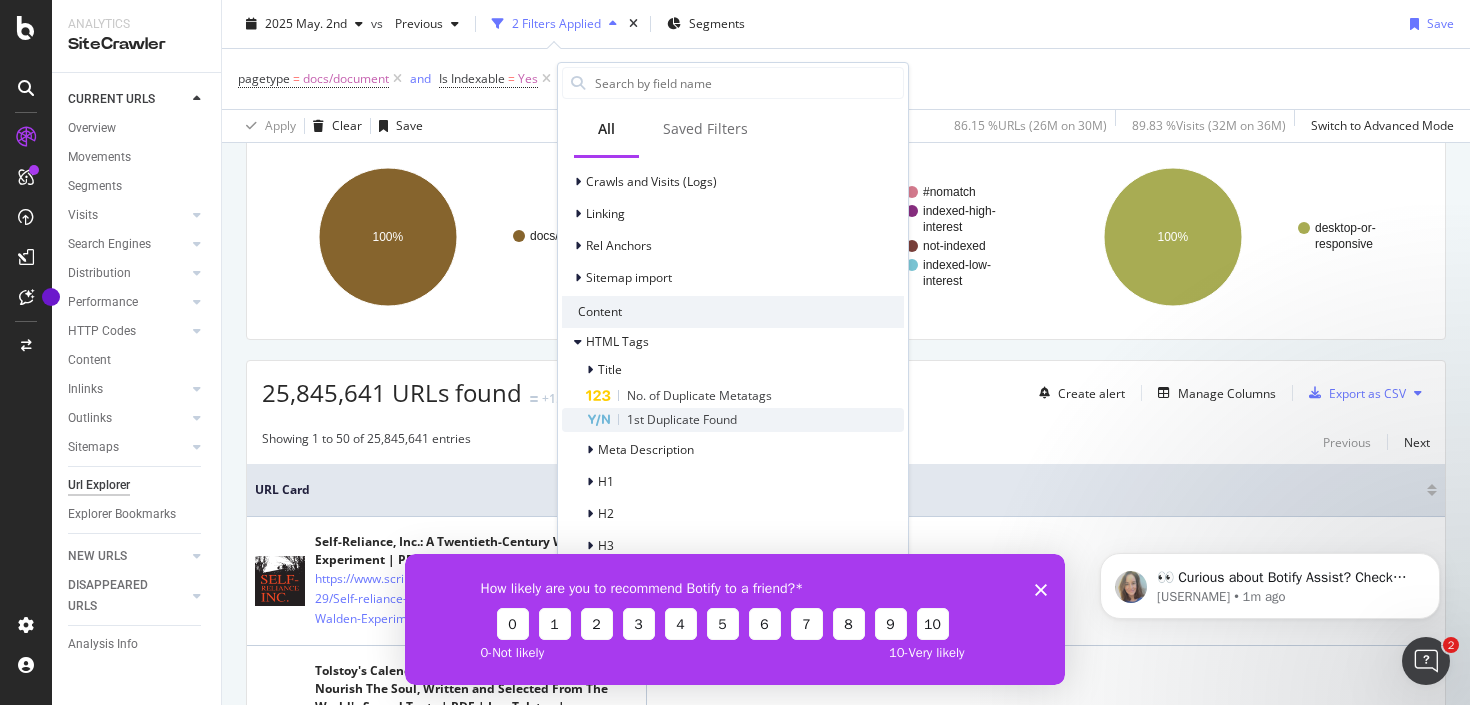 scroll, scrollTop: 645, scrollLeft: 0, axis: vertical 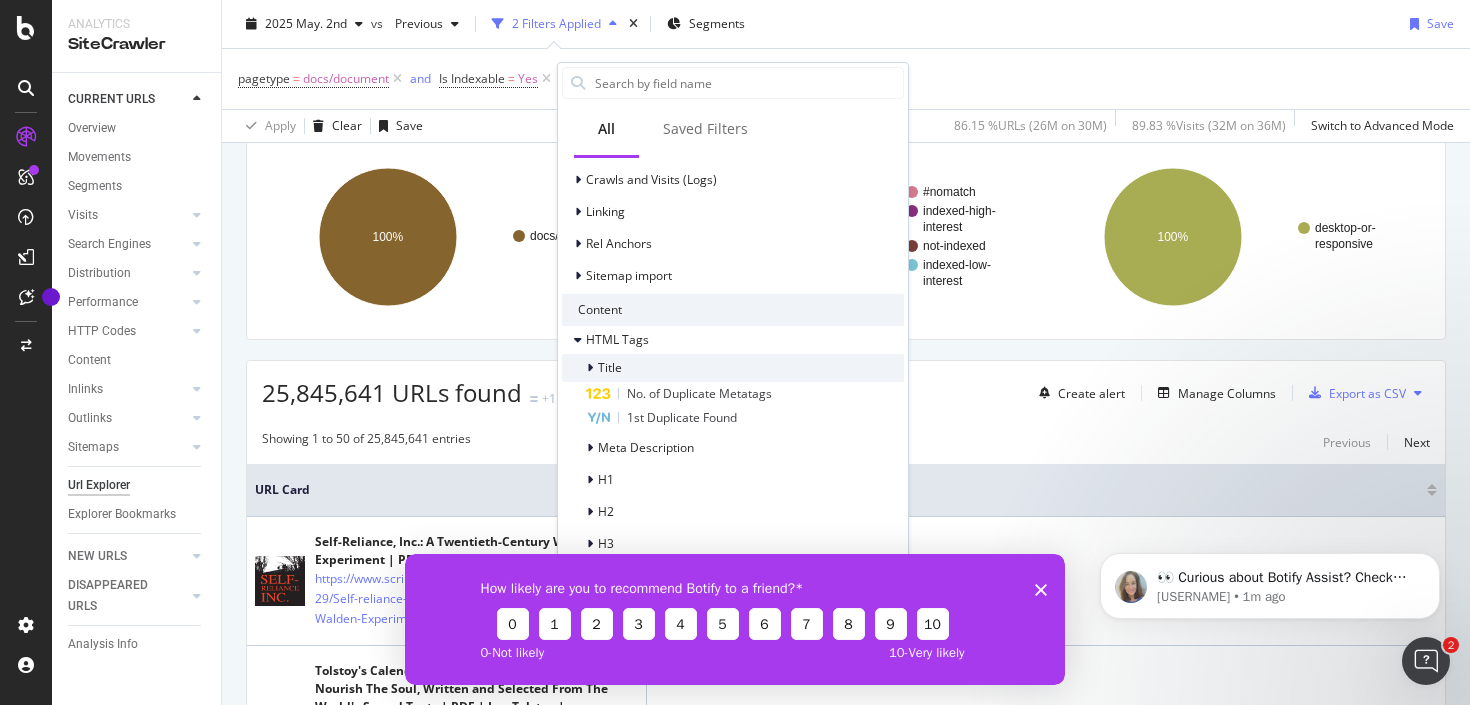 click on "Title" at bounding box center (610, 367) 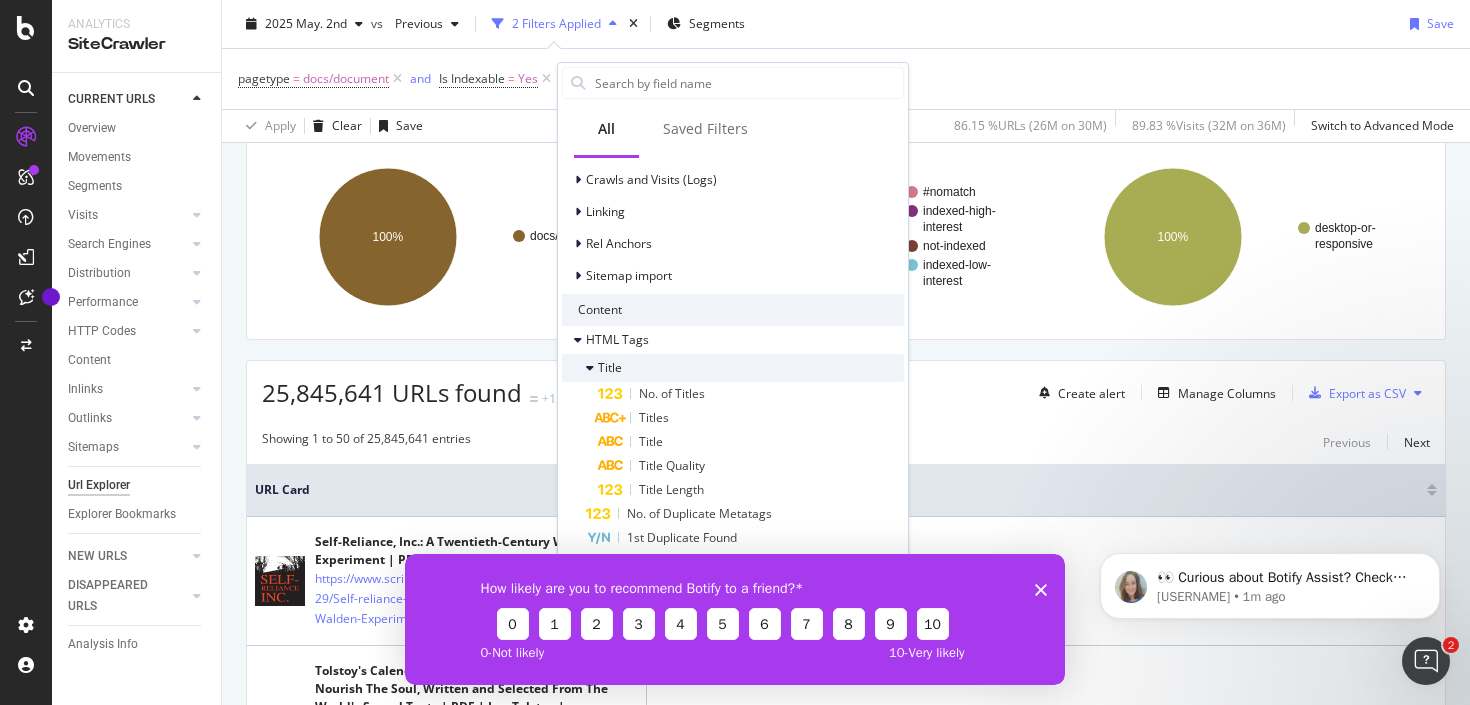 click on "Title" at bounding box center [610, 367] 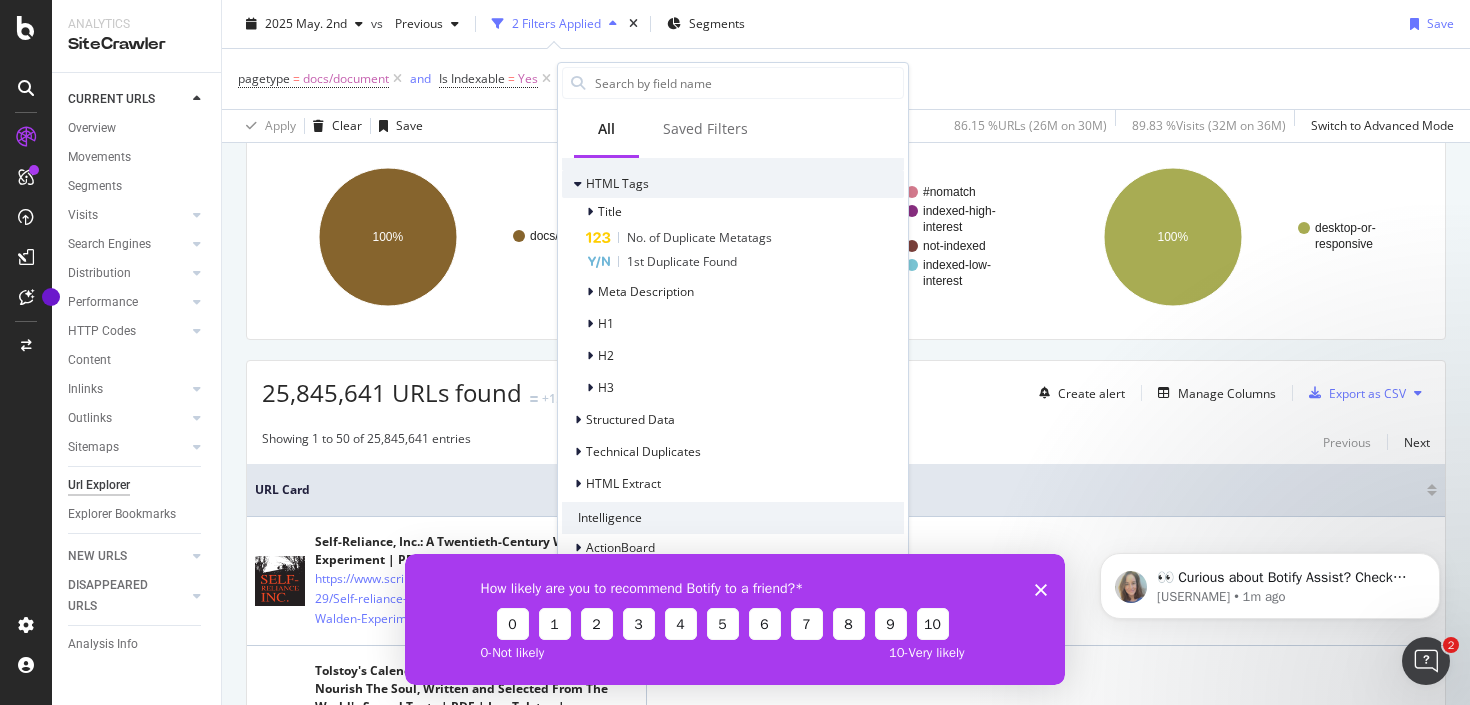 scroll, scrollTop: 810, scrollLeft: 0, axis: vertical 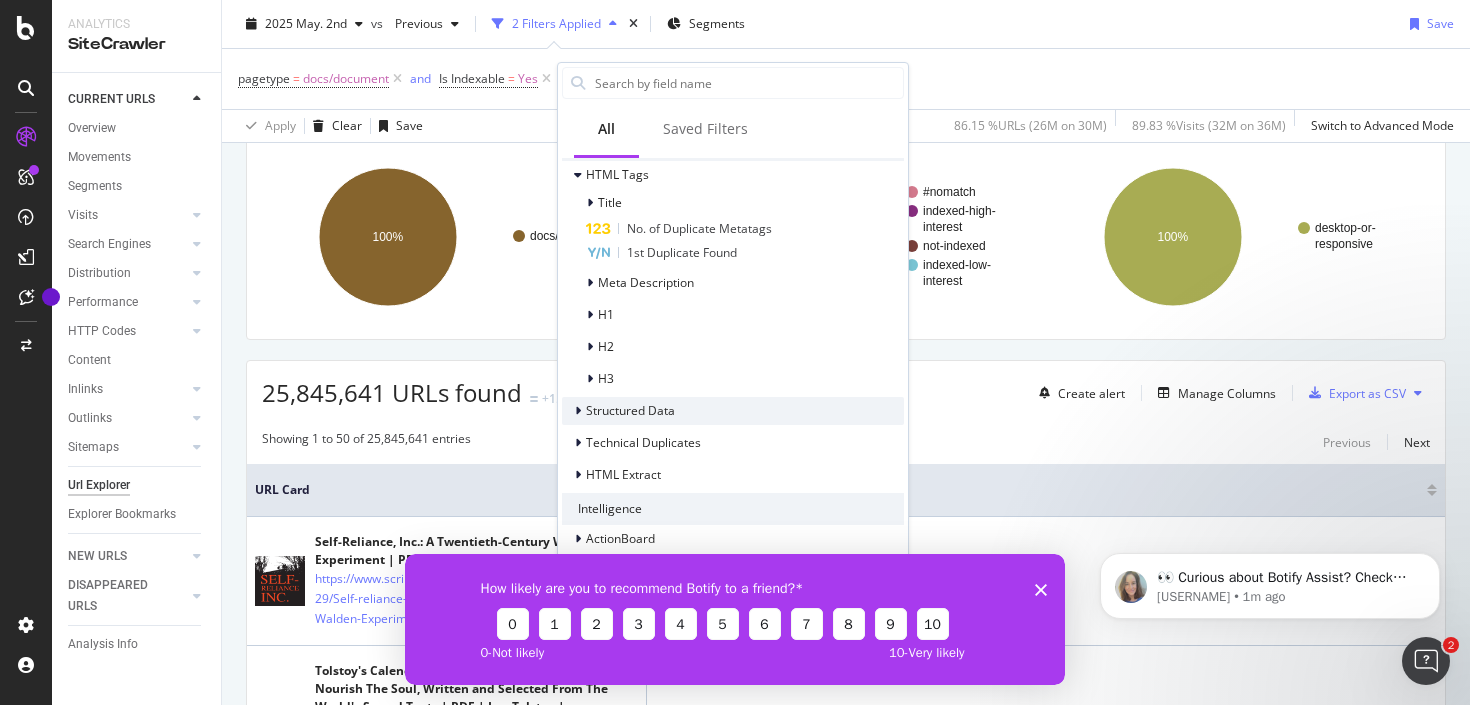 click on "Structured Data" at bounding box center [630, 410] 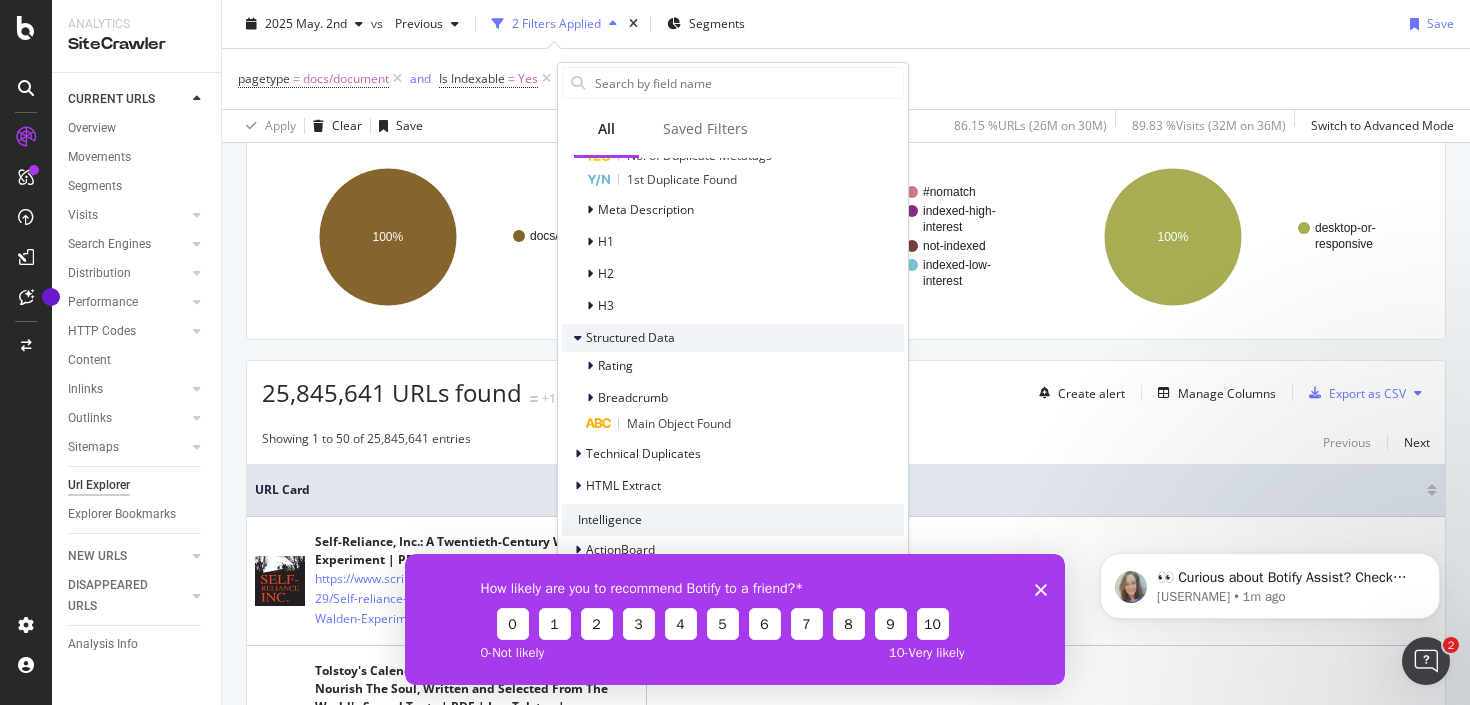 scroll, scrollTop: 885, scrollLeft: 0, axis: vertical 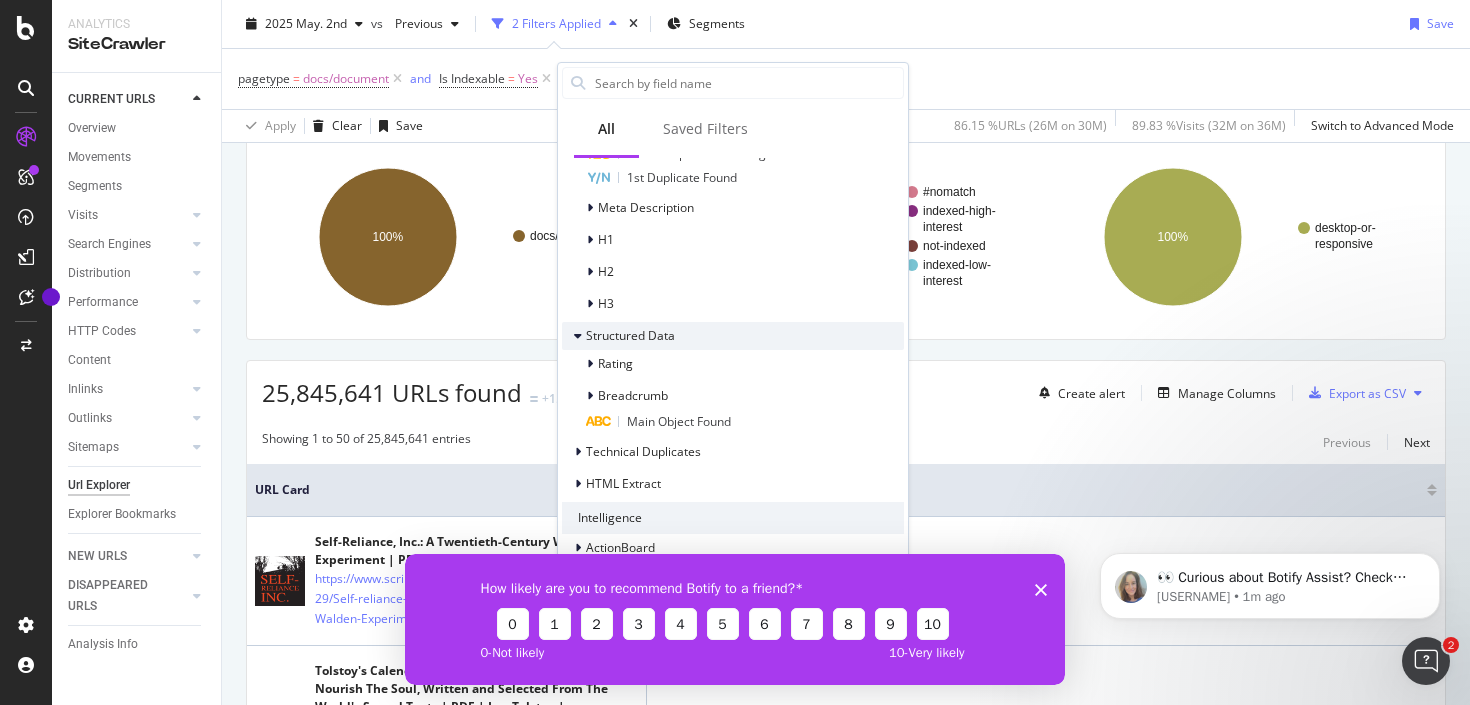 click at bounding box center (580, 336) 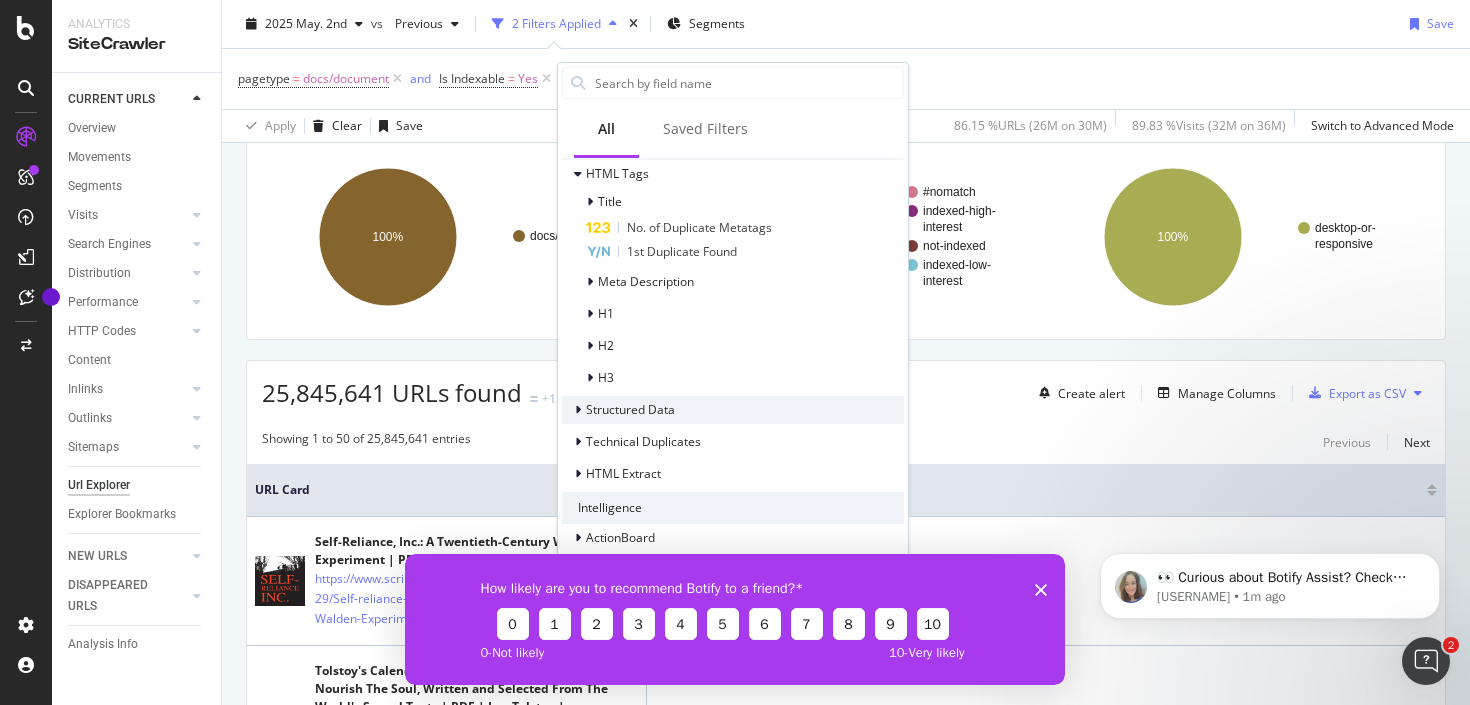 scroll, scrollTop: 810, scrollLeft: 0, axis: vertical 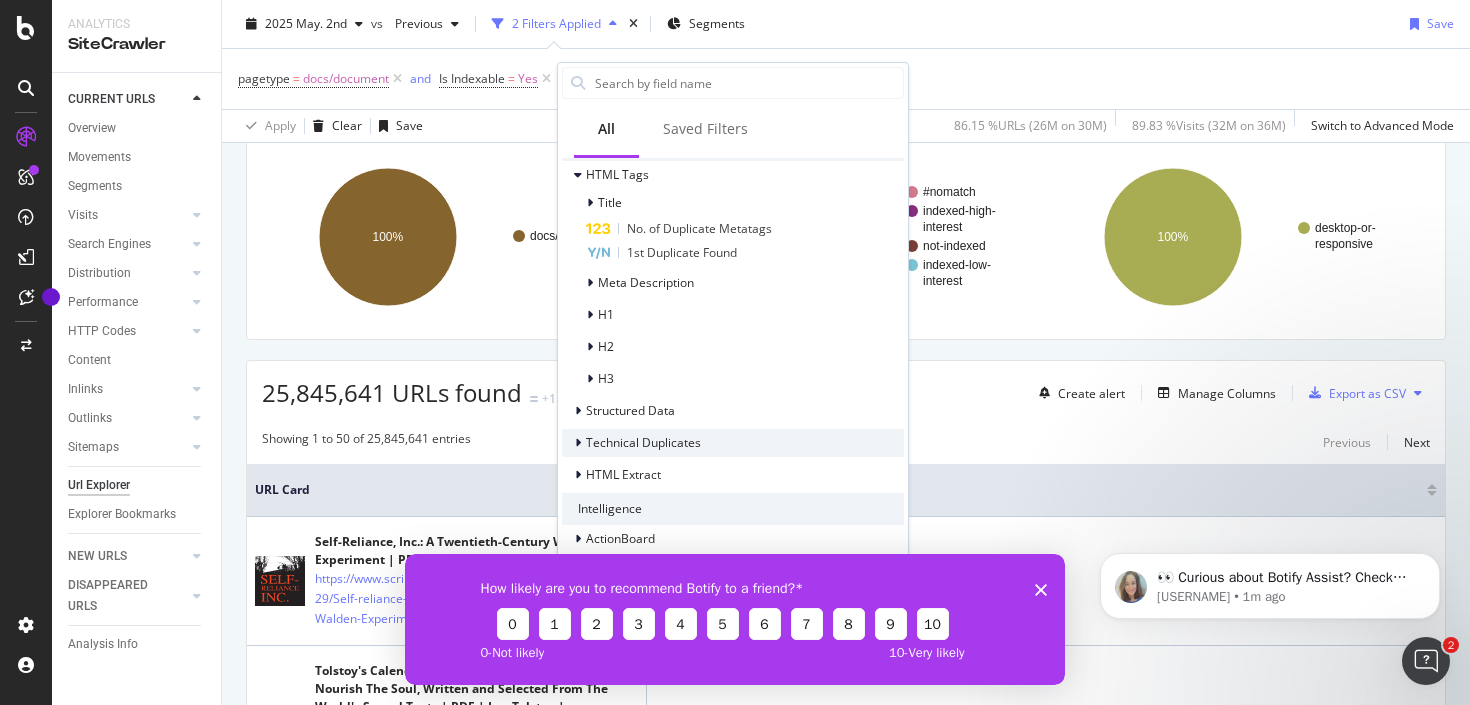 click at bounding box center [578, 443] 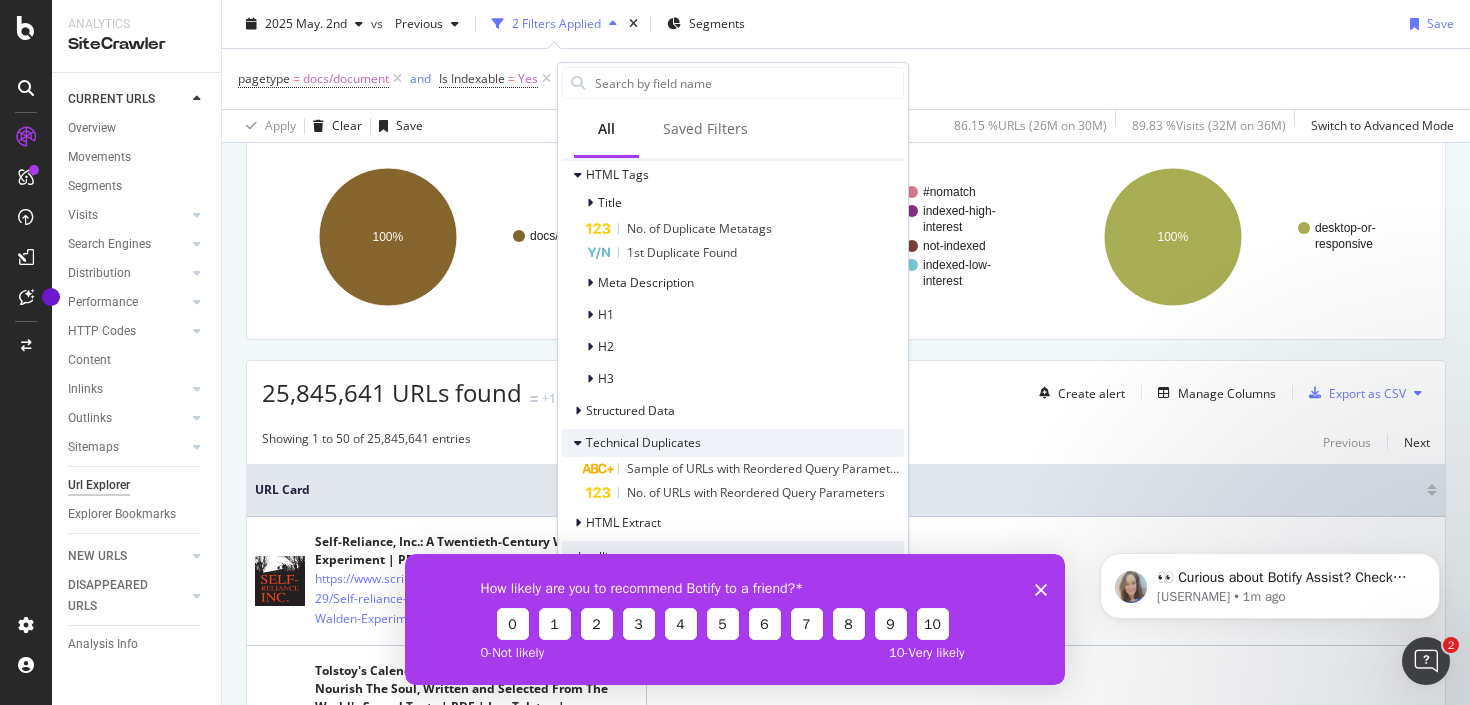 scroll, scrollTop: 858, scrollLeft: 0, axis: vertical 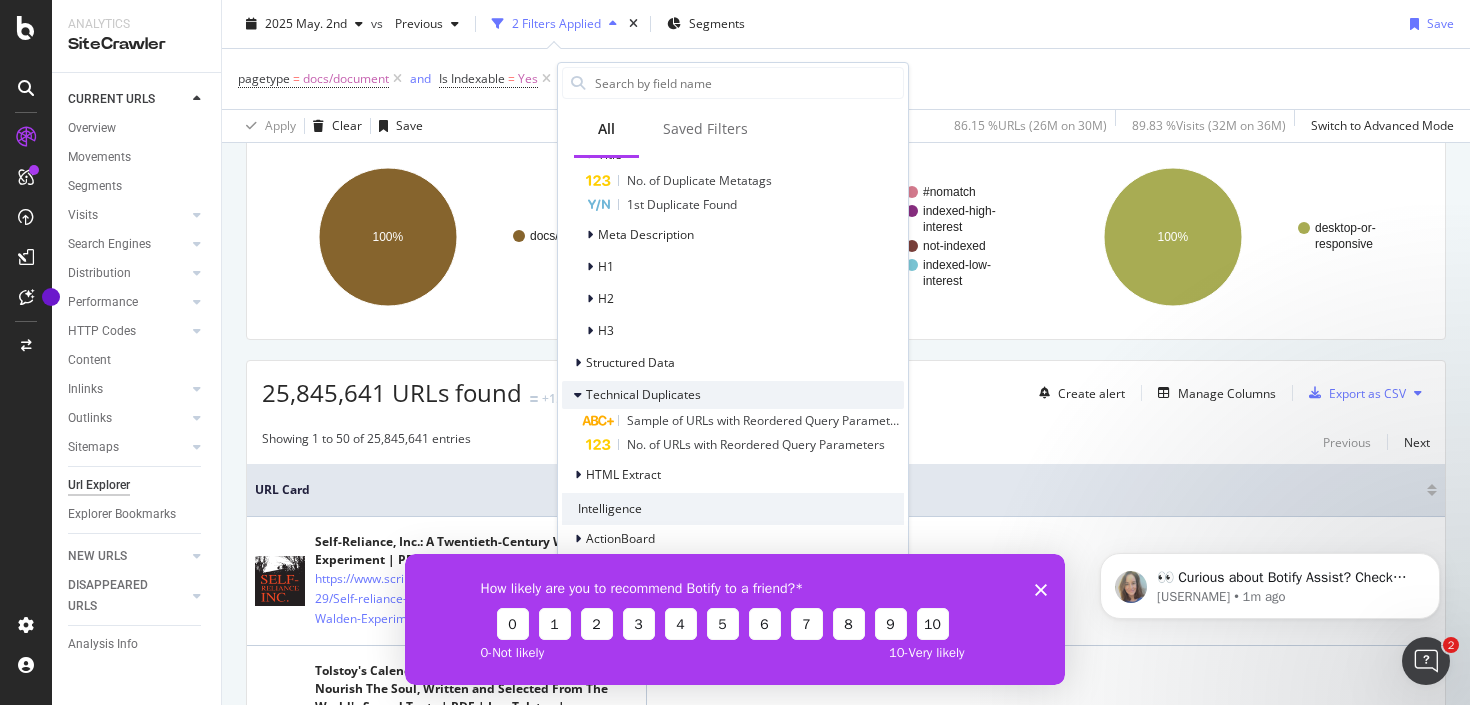 click at bounding box center (578, 395) 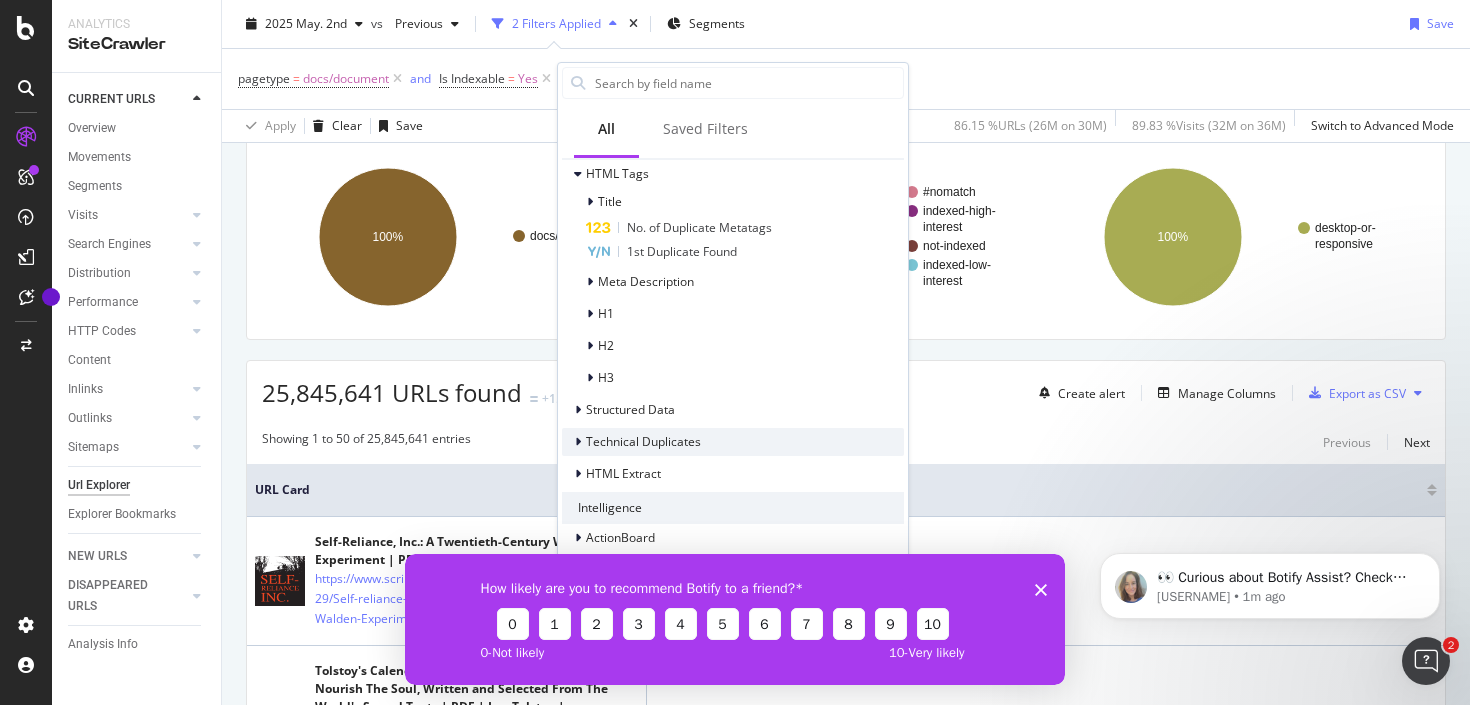 scroll, scrollTop: 810, scrollLeft: 0, axis: vertical 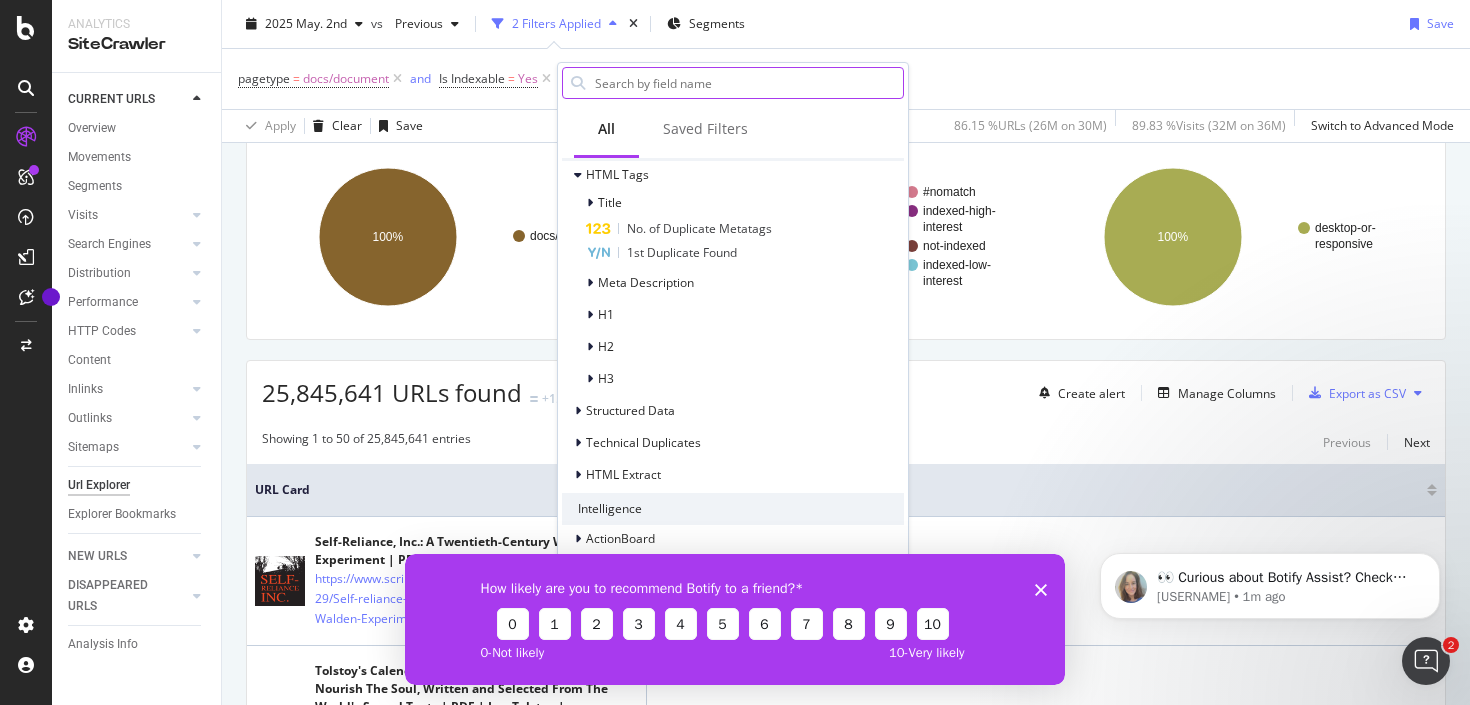 click at bounding box center (748, 83) 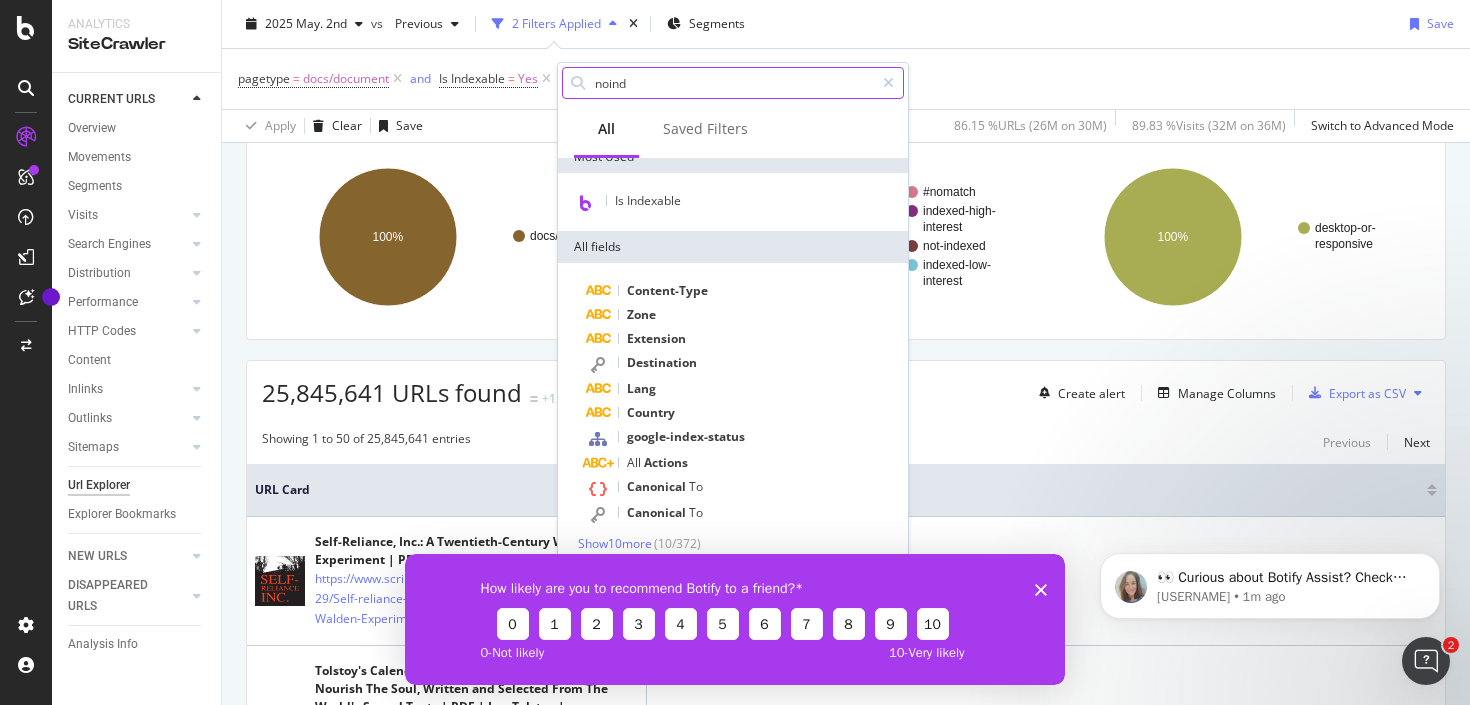 scroll, scrollTop: 0, scrollLeft: 0, axis: both 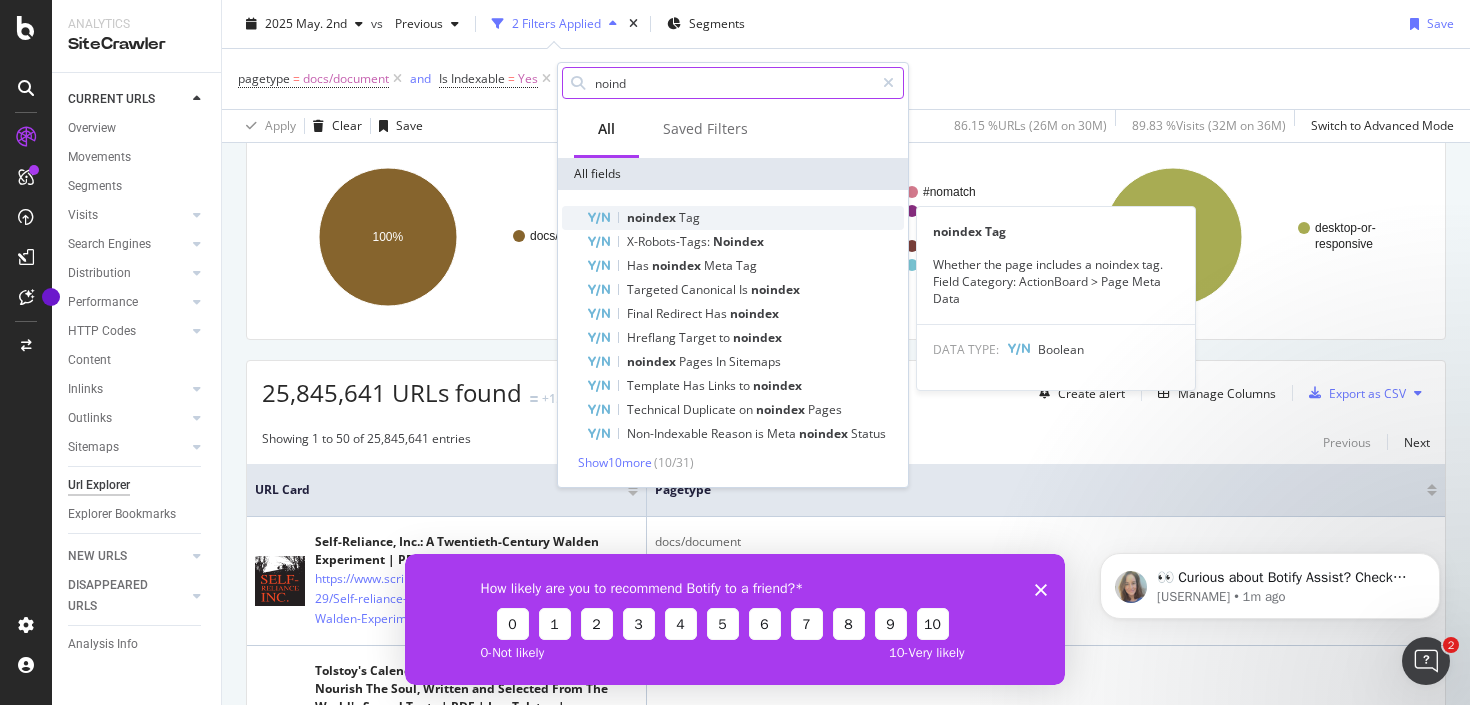 type on "noind" 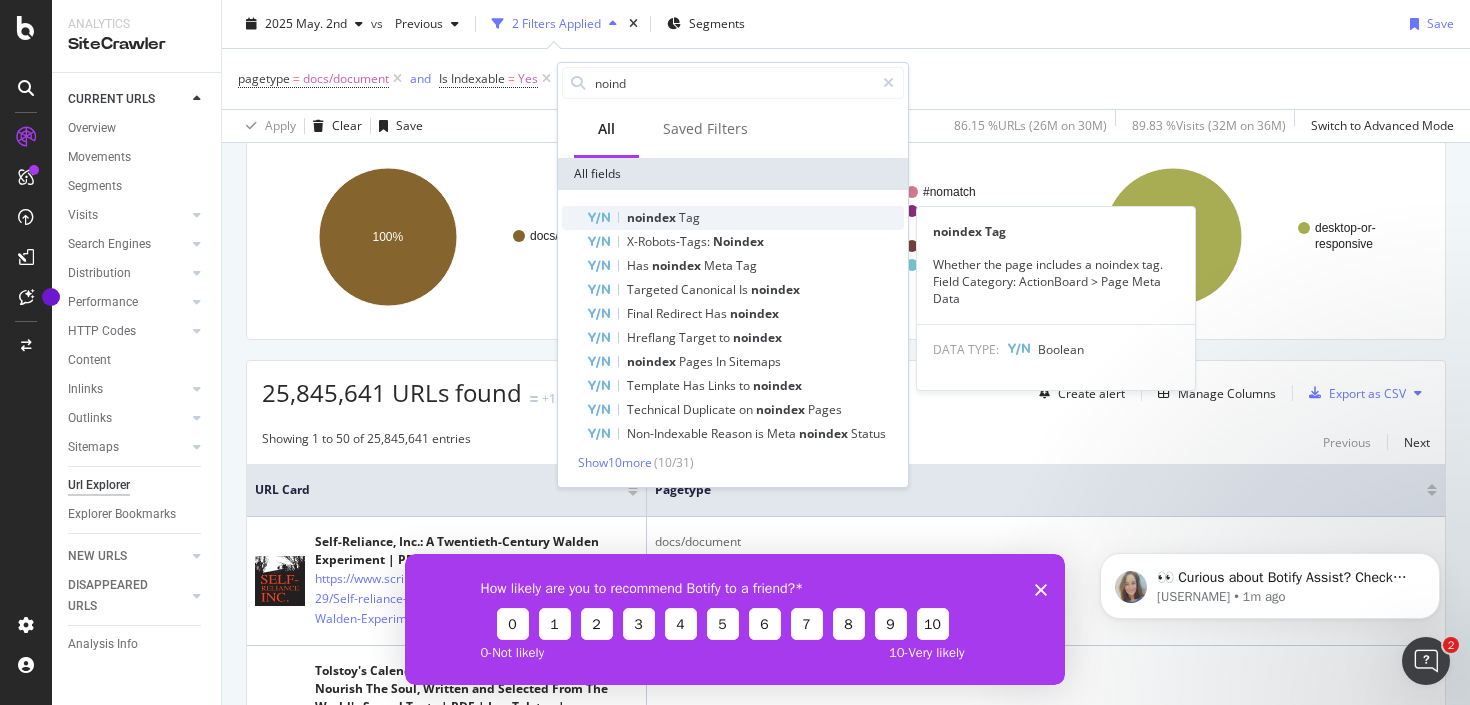 click on "Tag" at bounding box center [689, 217] 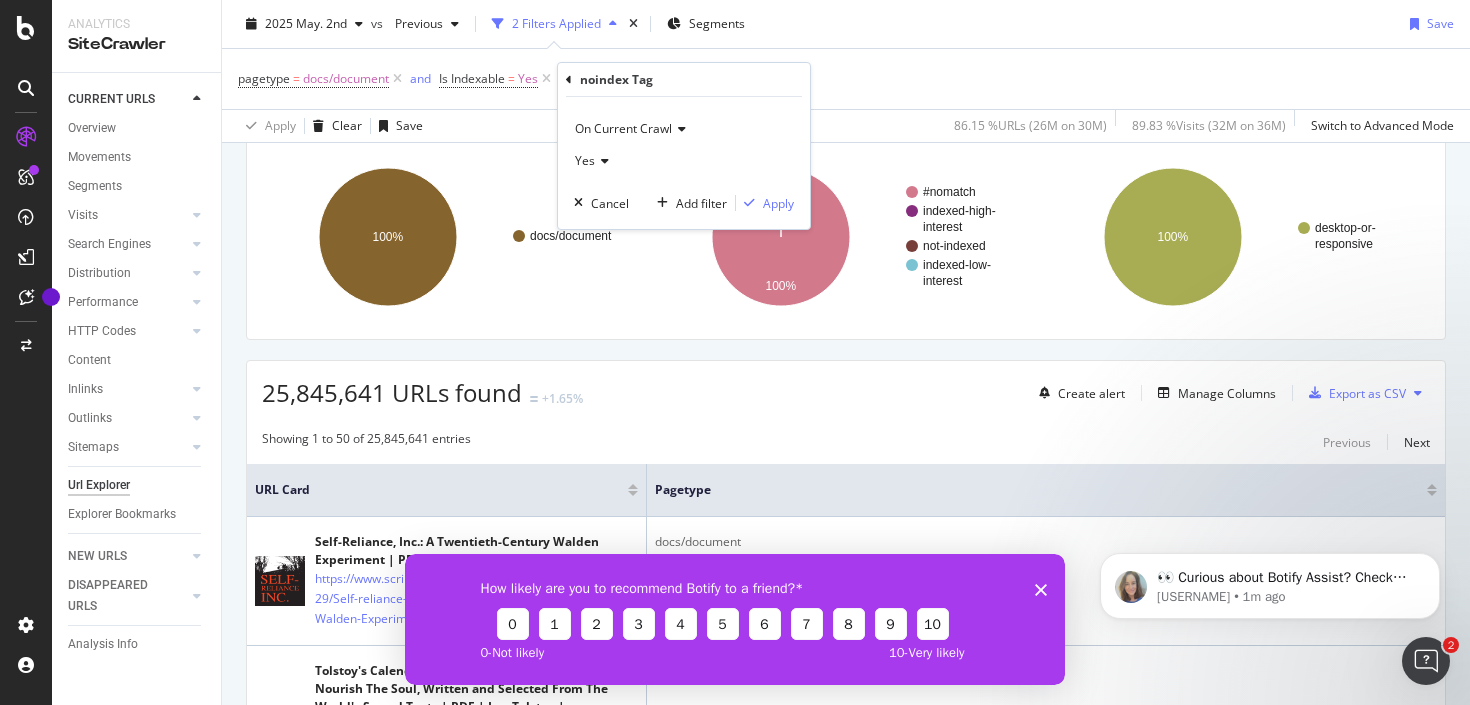 click at bounding box center [602, 161] 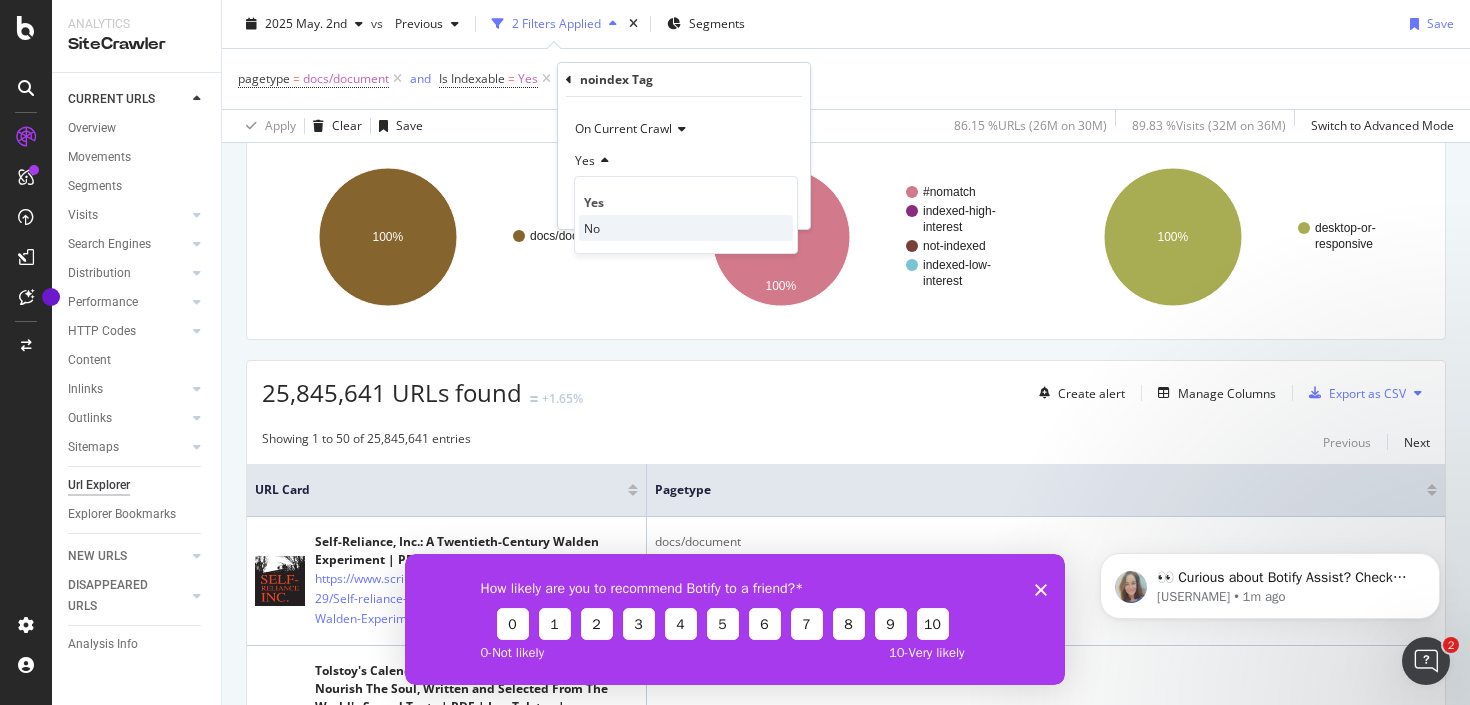 click on "No" at bounding box center (686, 228) 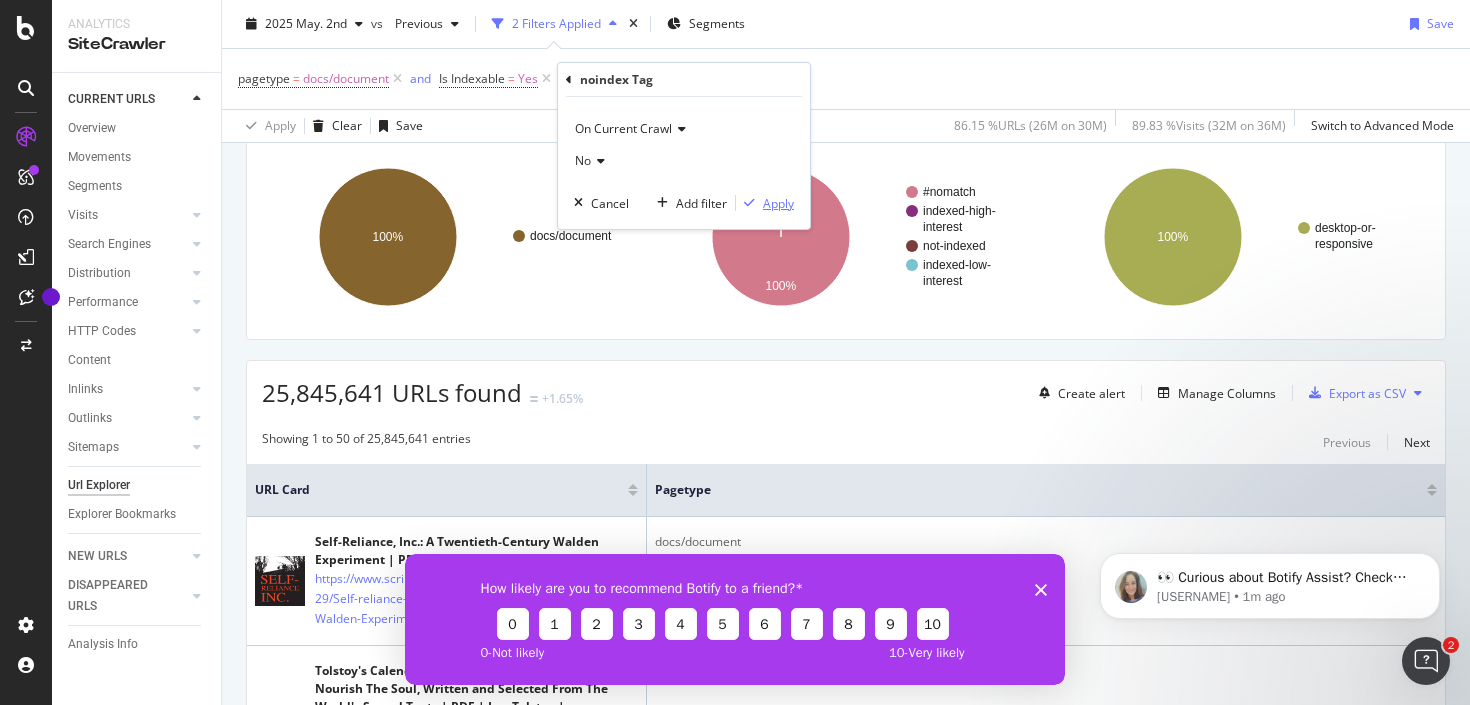 click at bounding box center (749, 203) 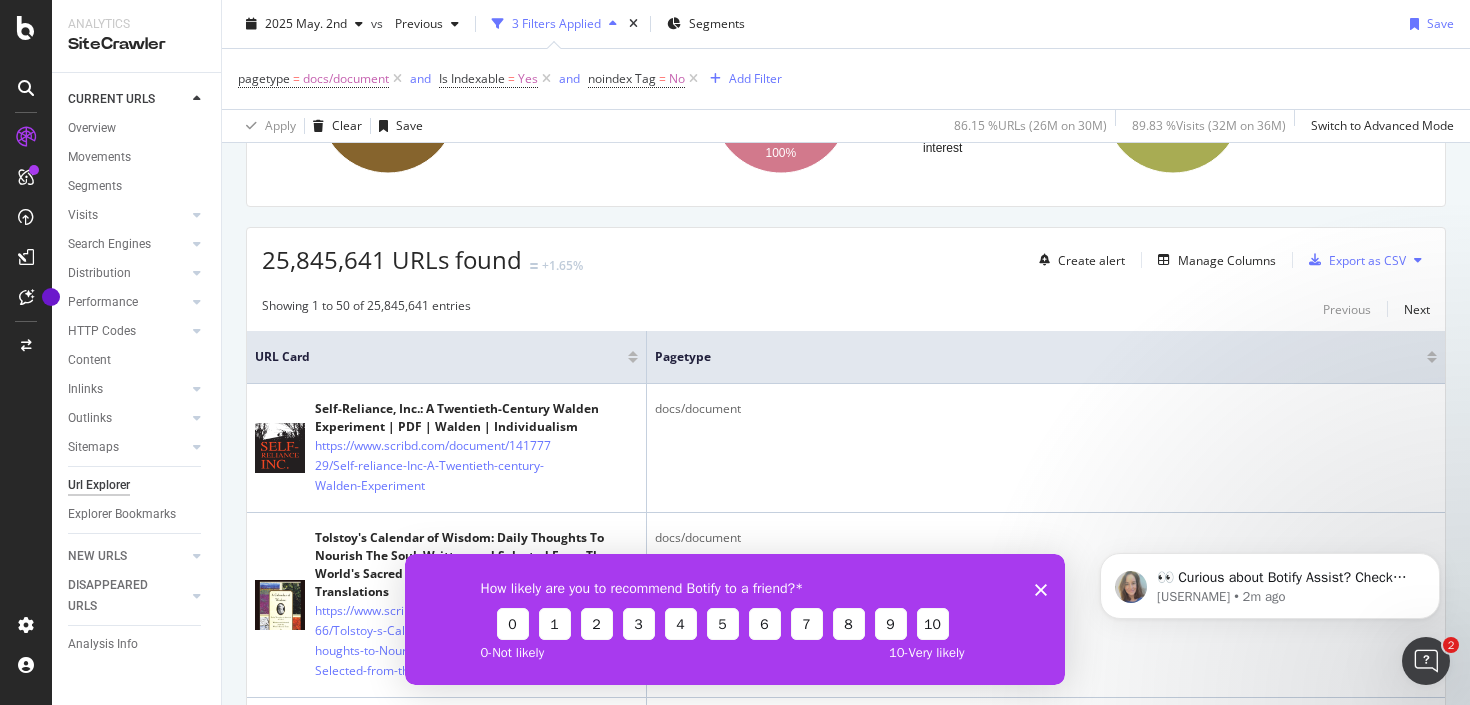 scroll, scrollTop: 275, scrollLeft: 0, axis: vertical 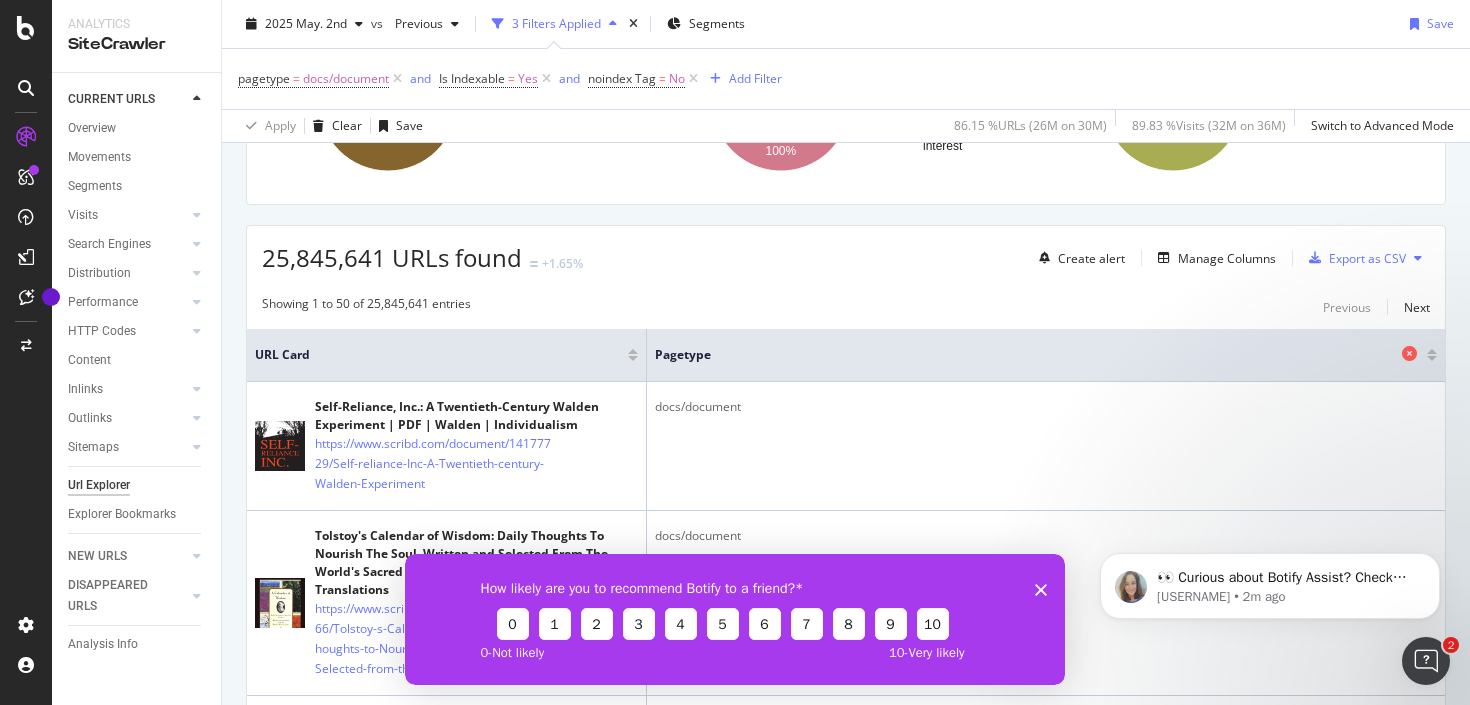click at bounding box center [1409, 353] 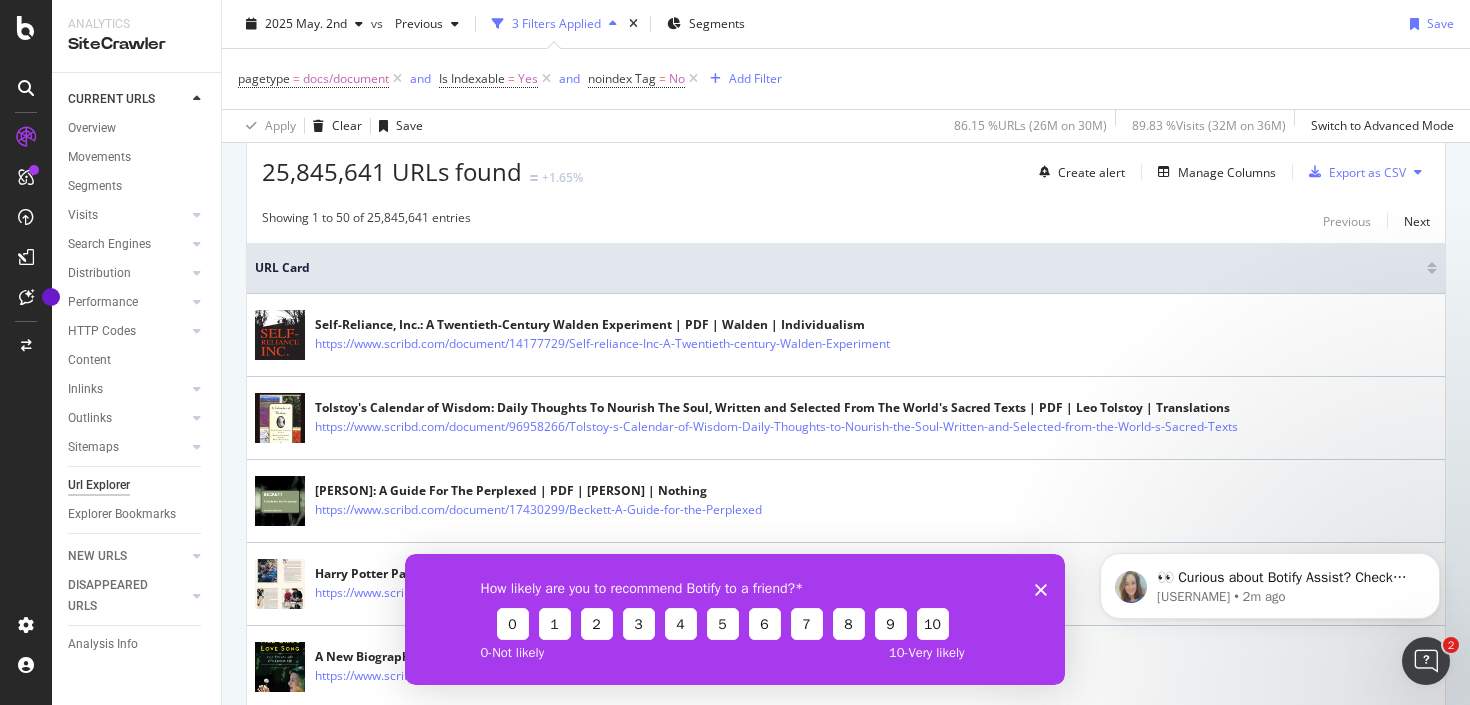 scroll, scrollTop: 307, scrollLeft: 0, axis: vertical 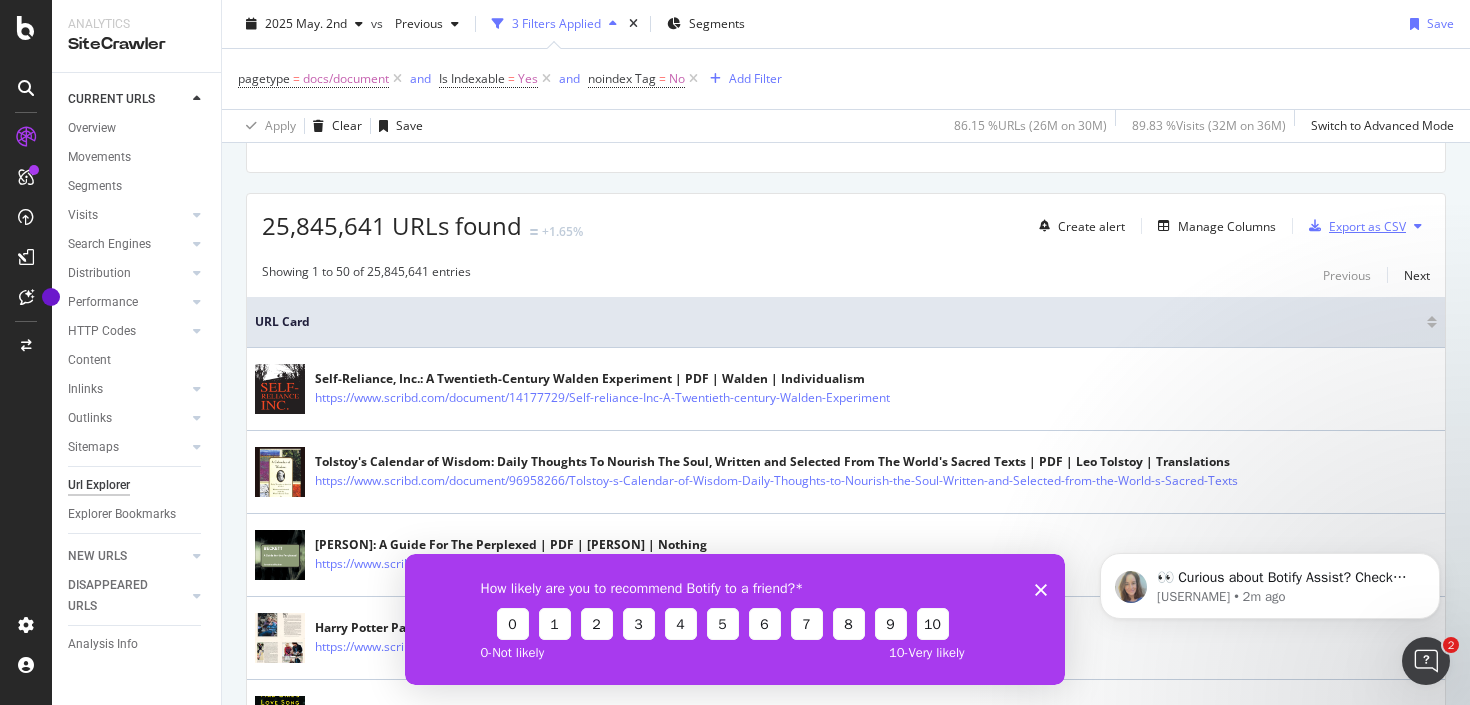 click on "Export as CSV" at bounding box center [1353, 226] 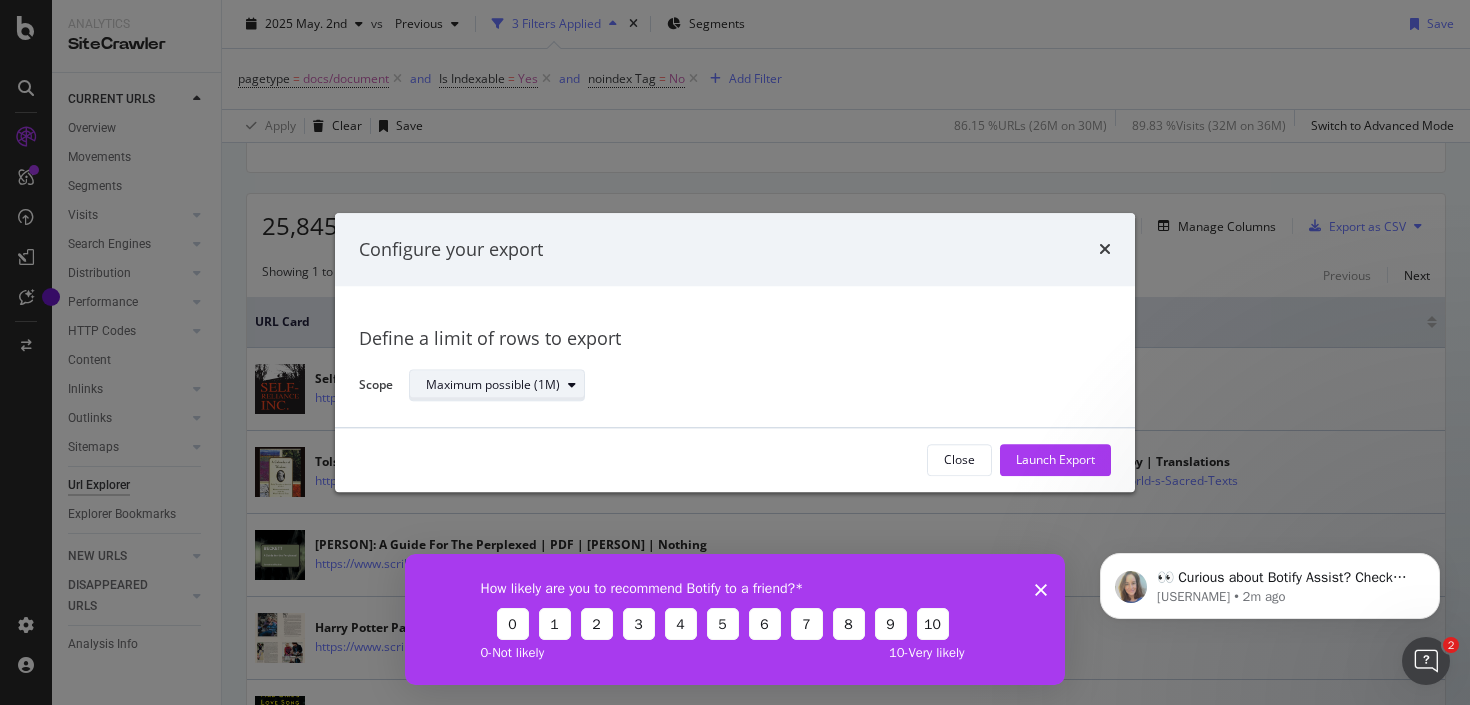 click on "Maximum possible (1M)" at bounding box center (505, 386) 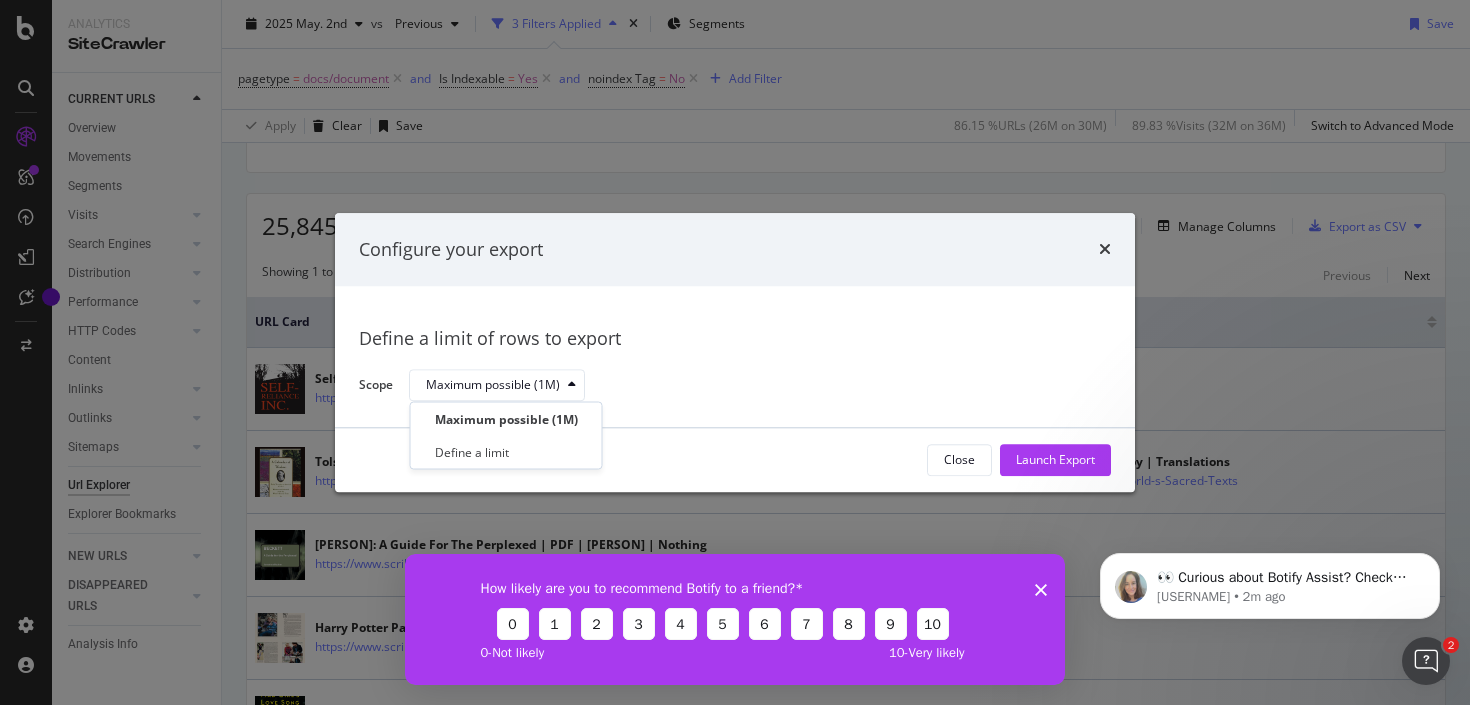 click on "Define a limit of rows to export Scope Maximum possible (1M)" at bounding box center [735, 357] 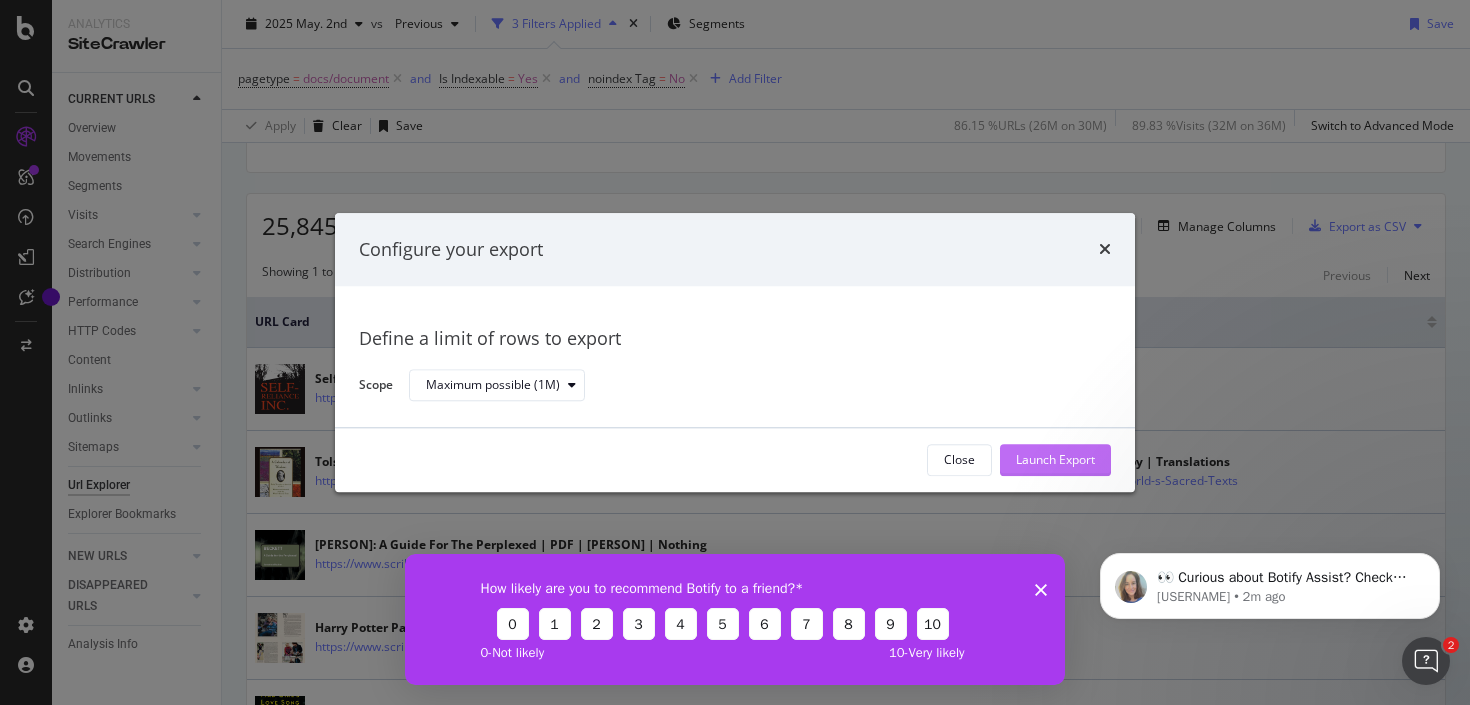 click on "Launch Export" at bounding box center [1055, 460] 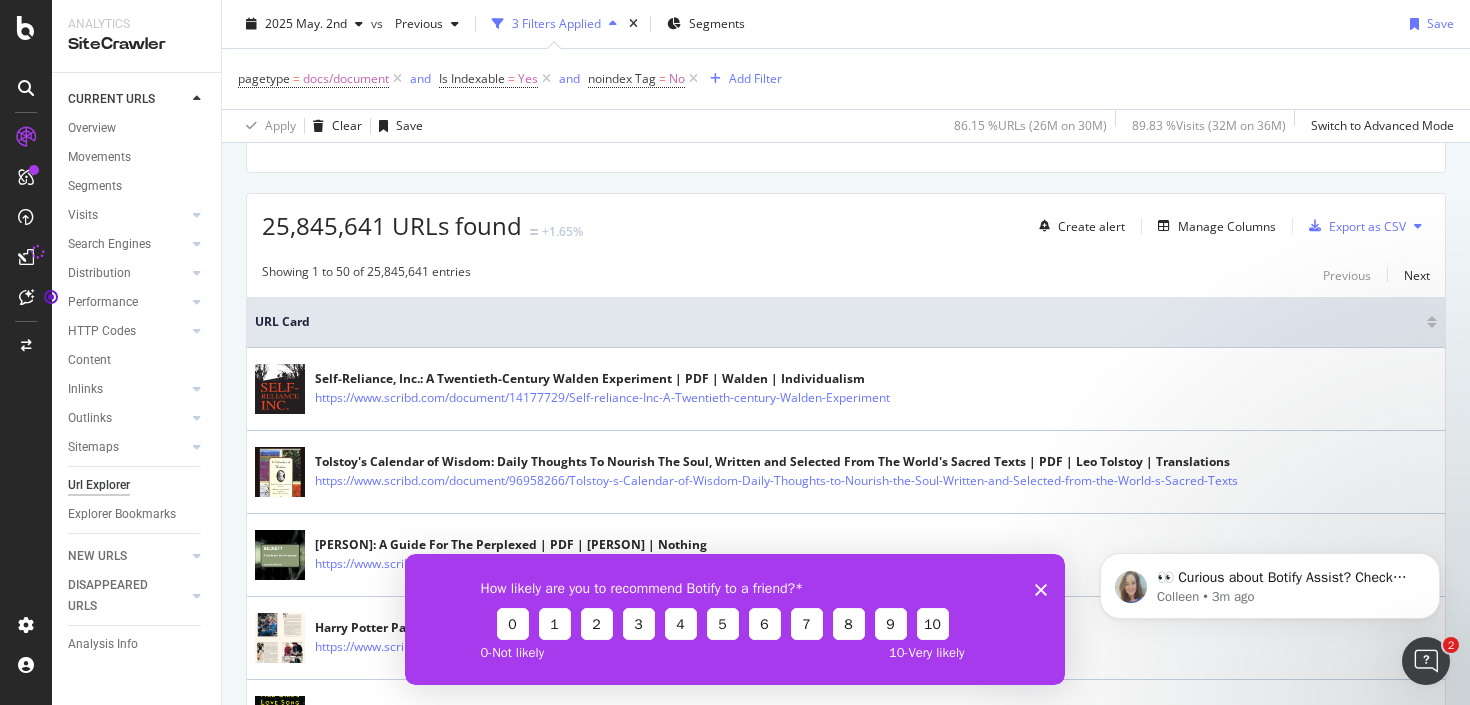 click at bounding box center [26, 257] 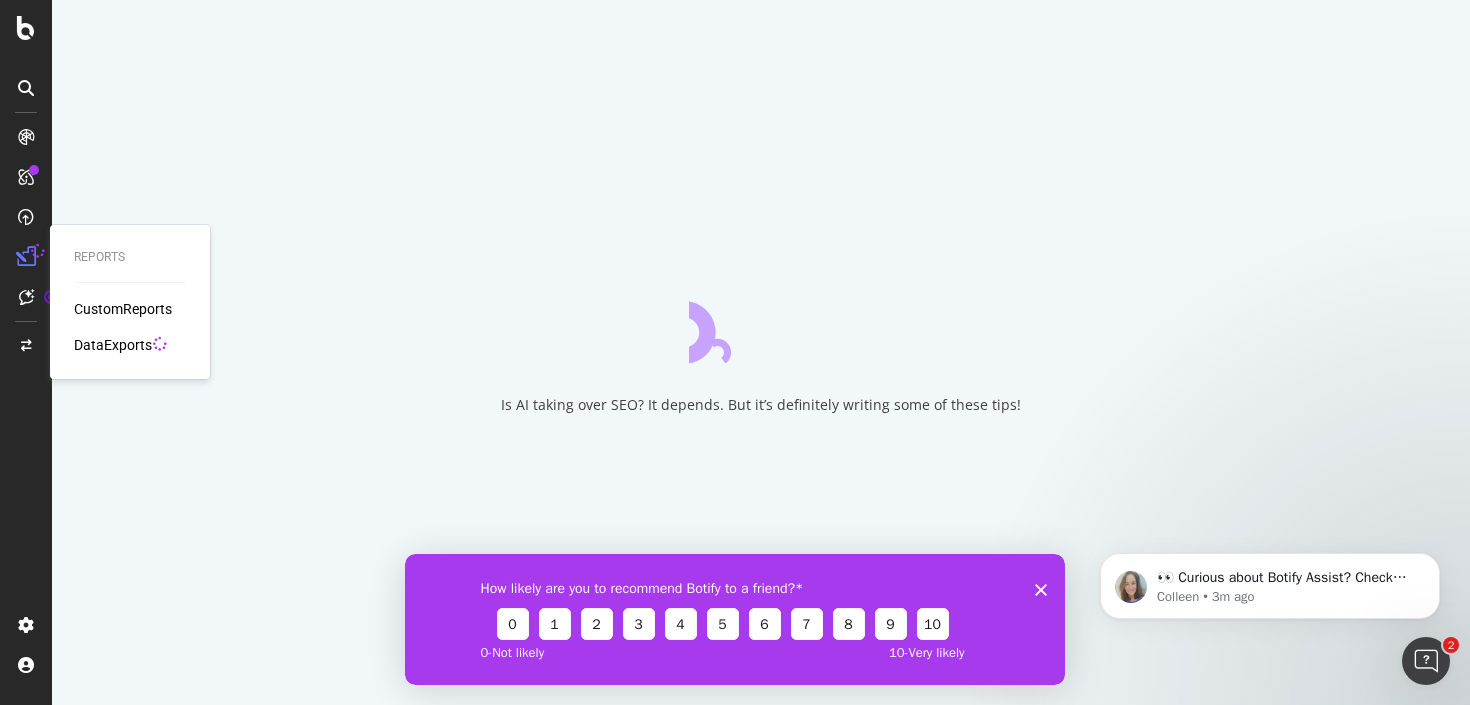 click on "DataExports" at bounding box center [113, 345] 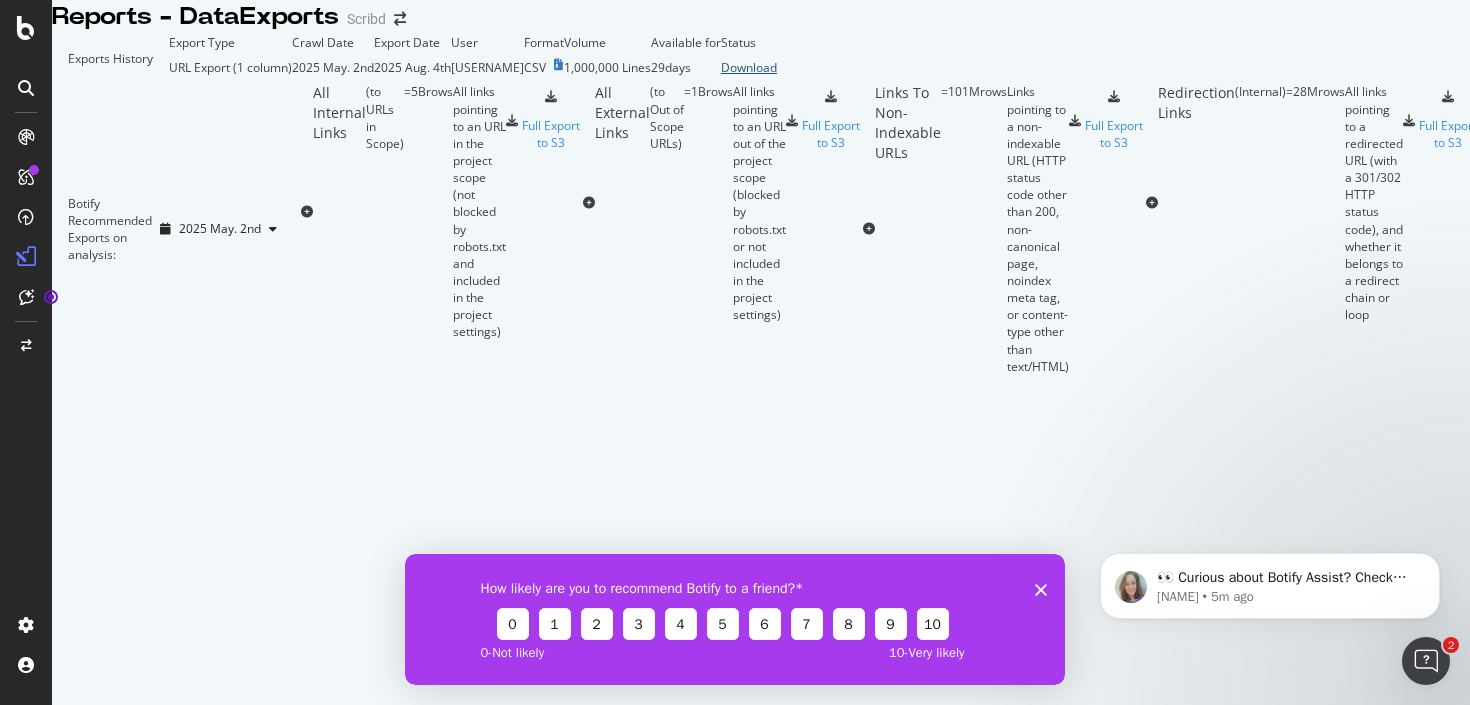 click on "Download" at bounding box center [749, 67] 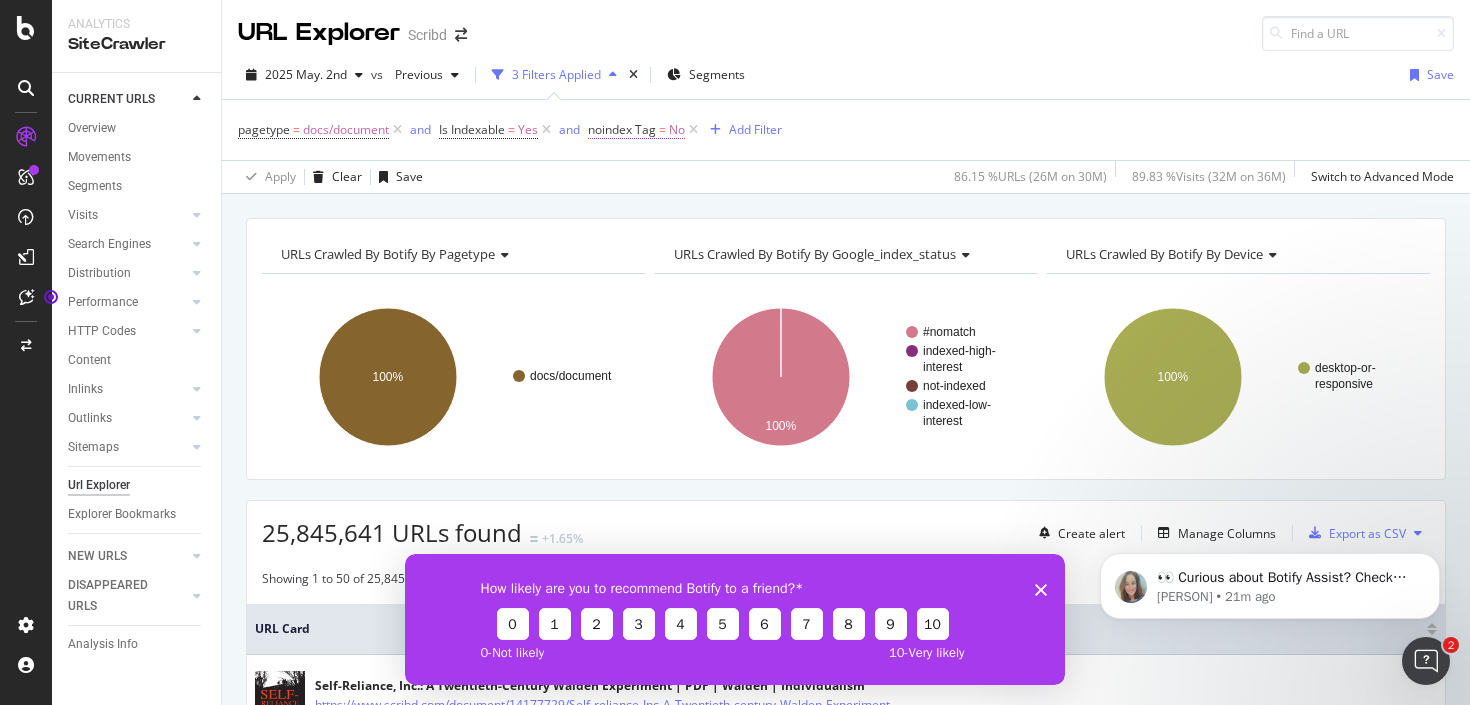 click on "=" at bounding box center [662, 129] 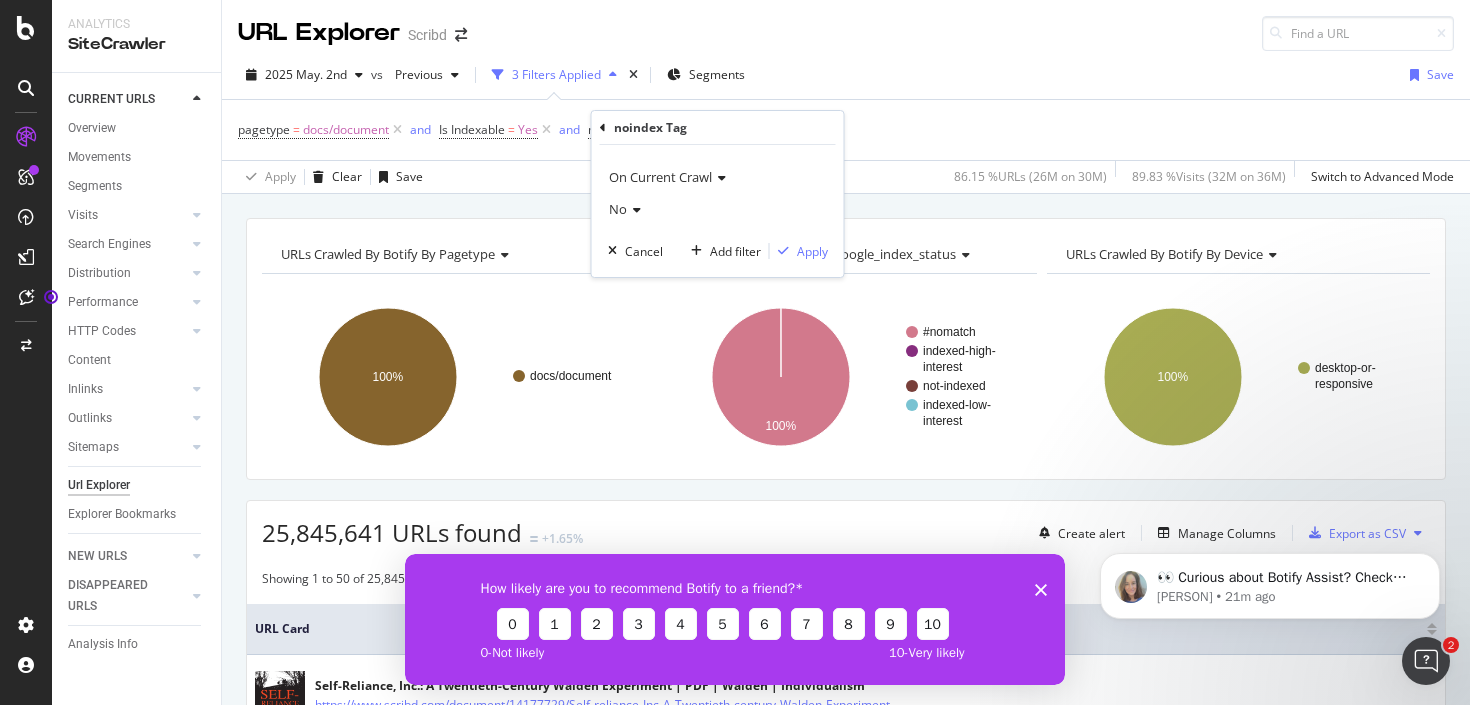 click on "No" at bounding box center (718, 209) 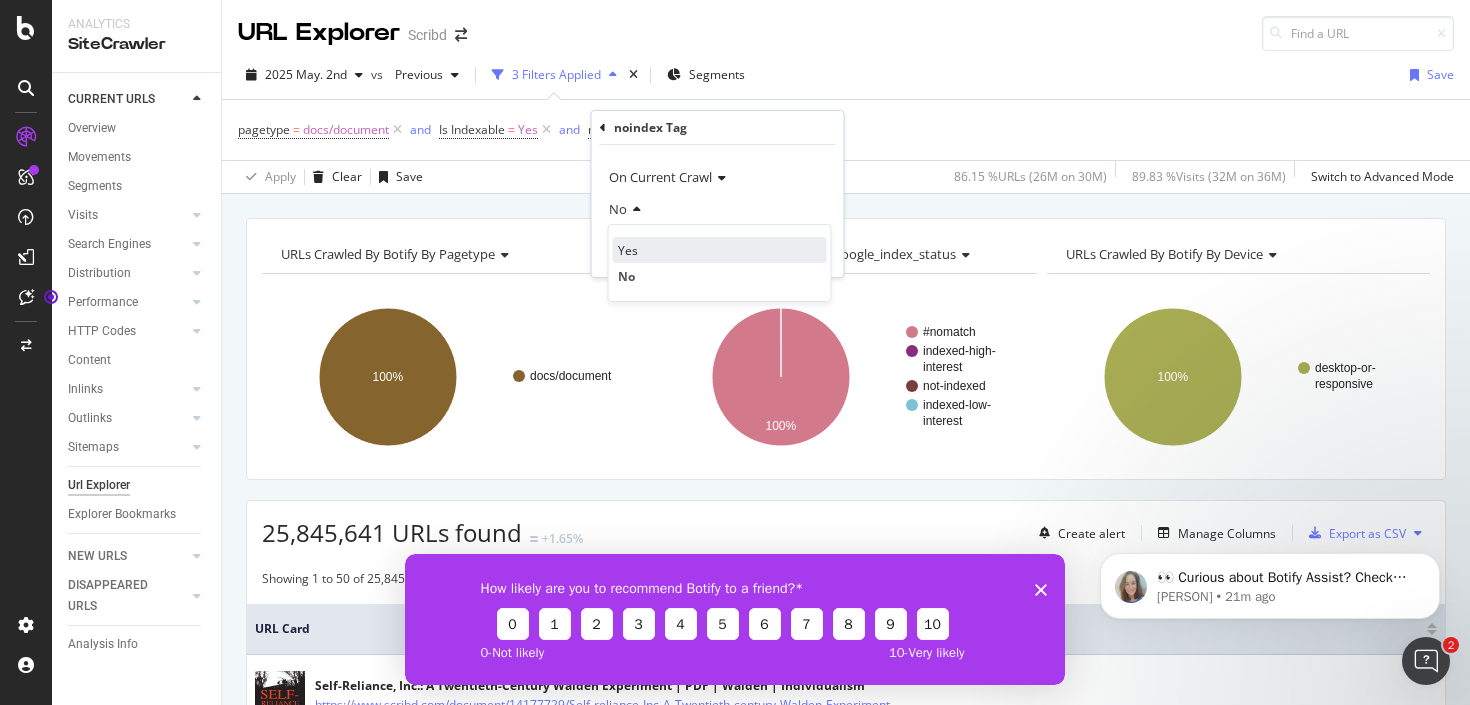 click on "Yes" at bounding box center (628, 250) 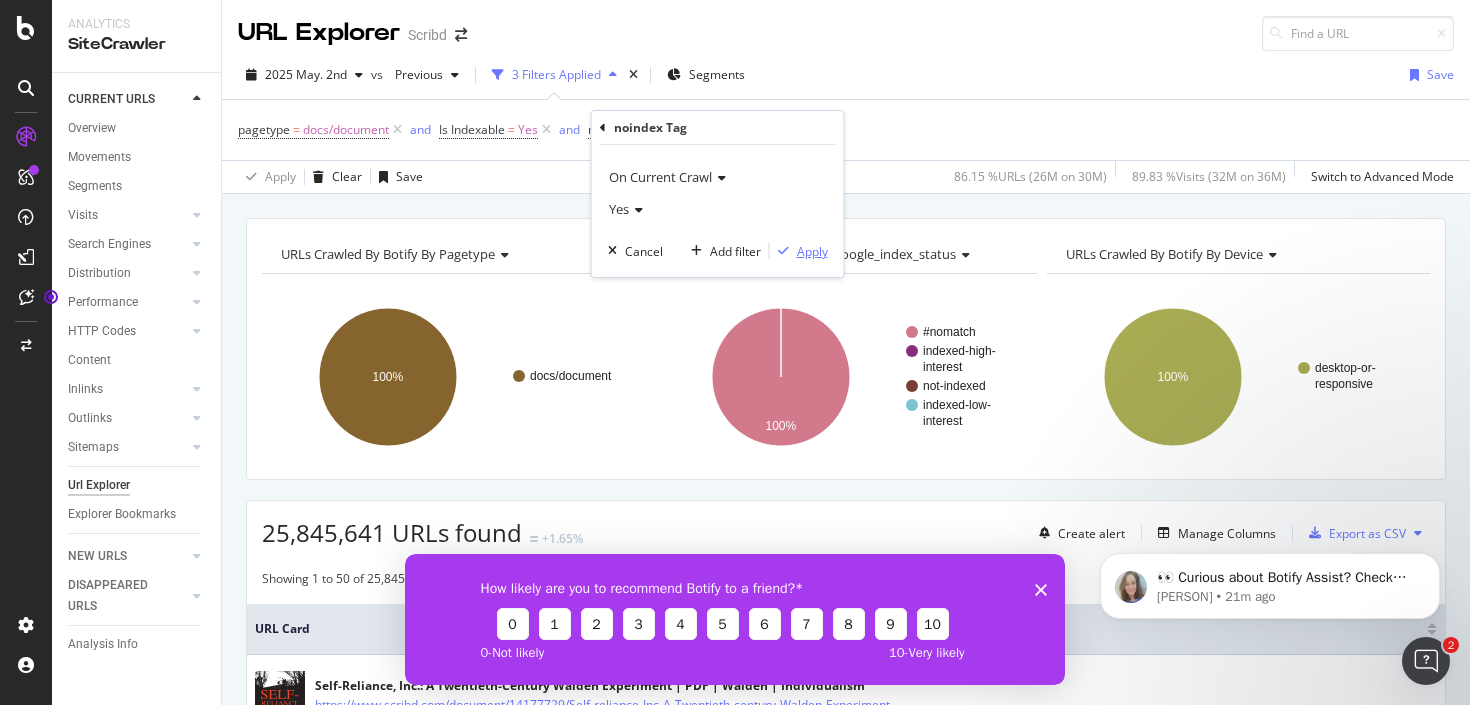 click at bounding box center (783, 251) 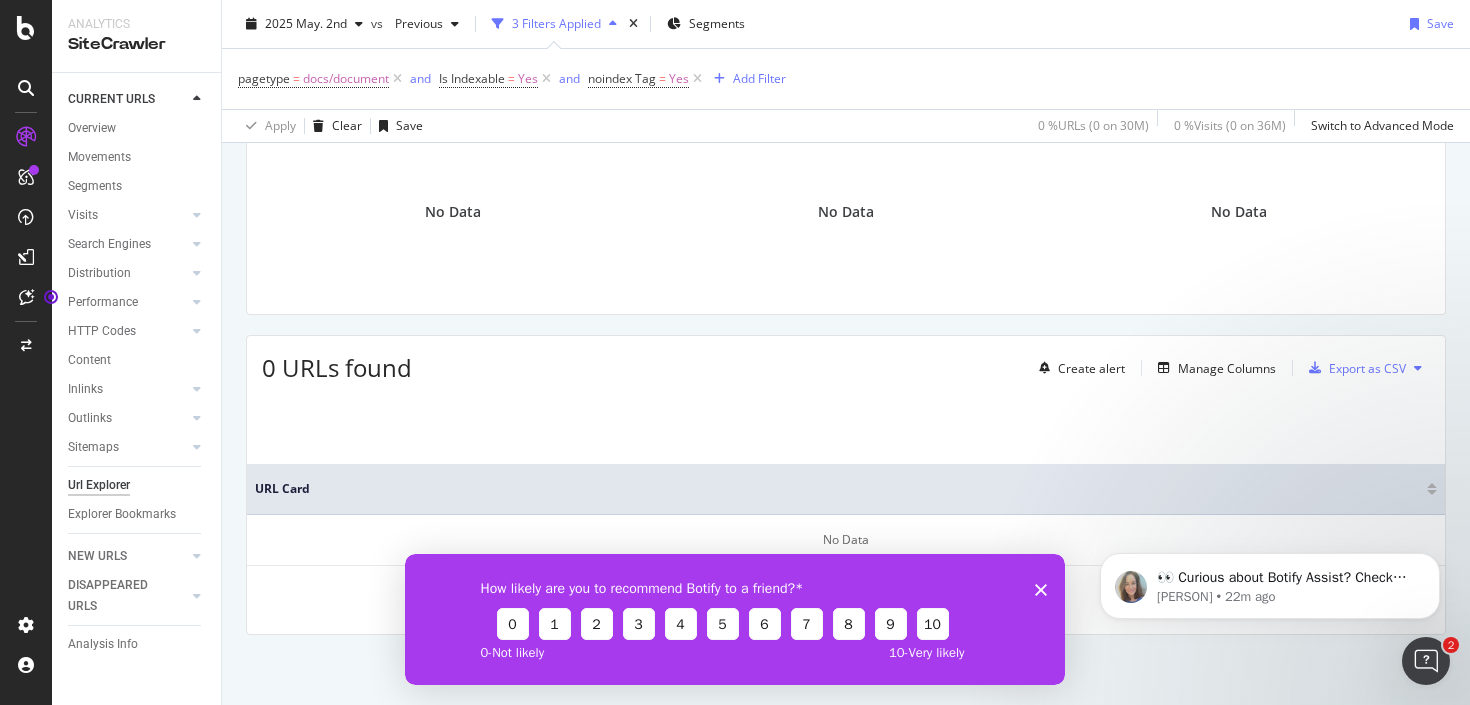 scroll, scrollTop: 0, scrollLeft: 0, axis: both 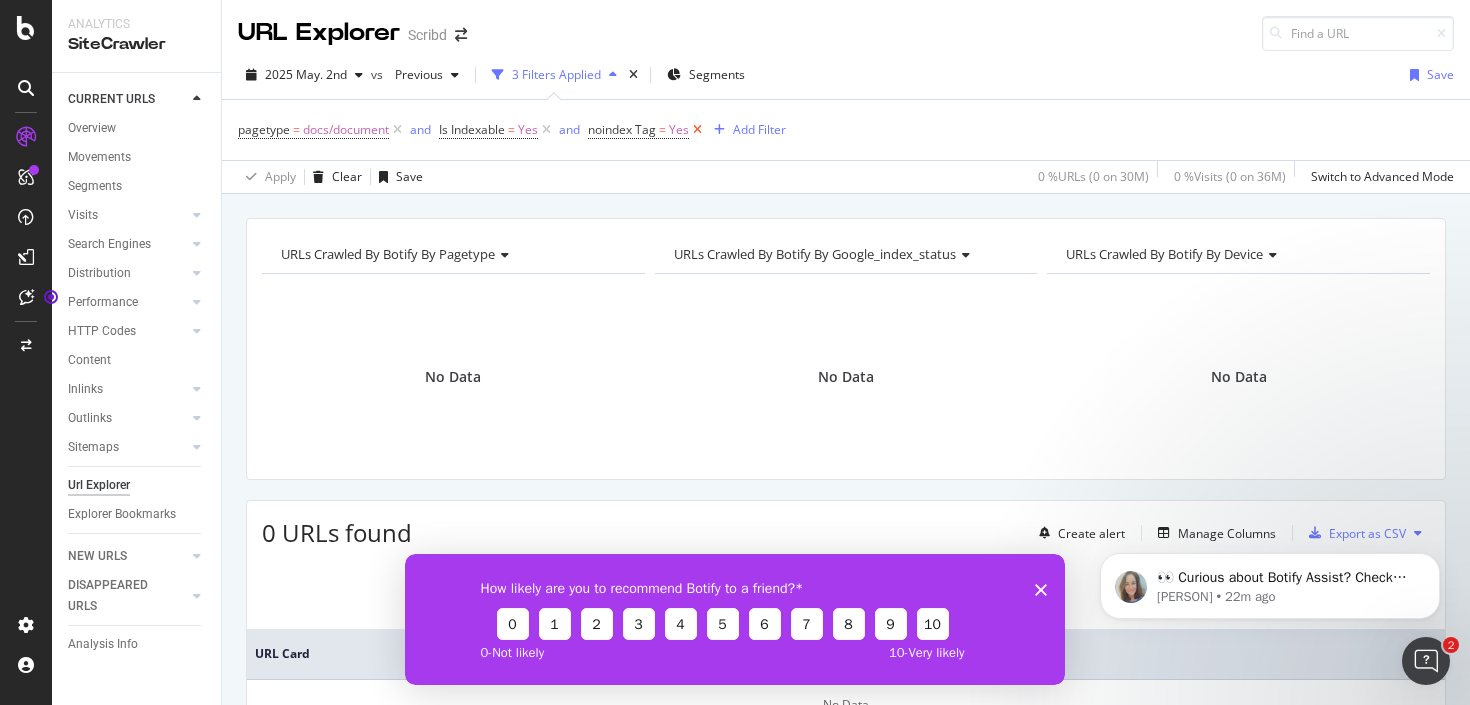 click at bounding box center [697, 130] 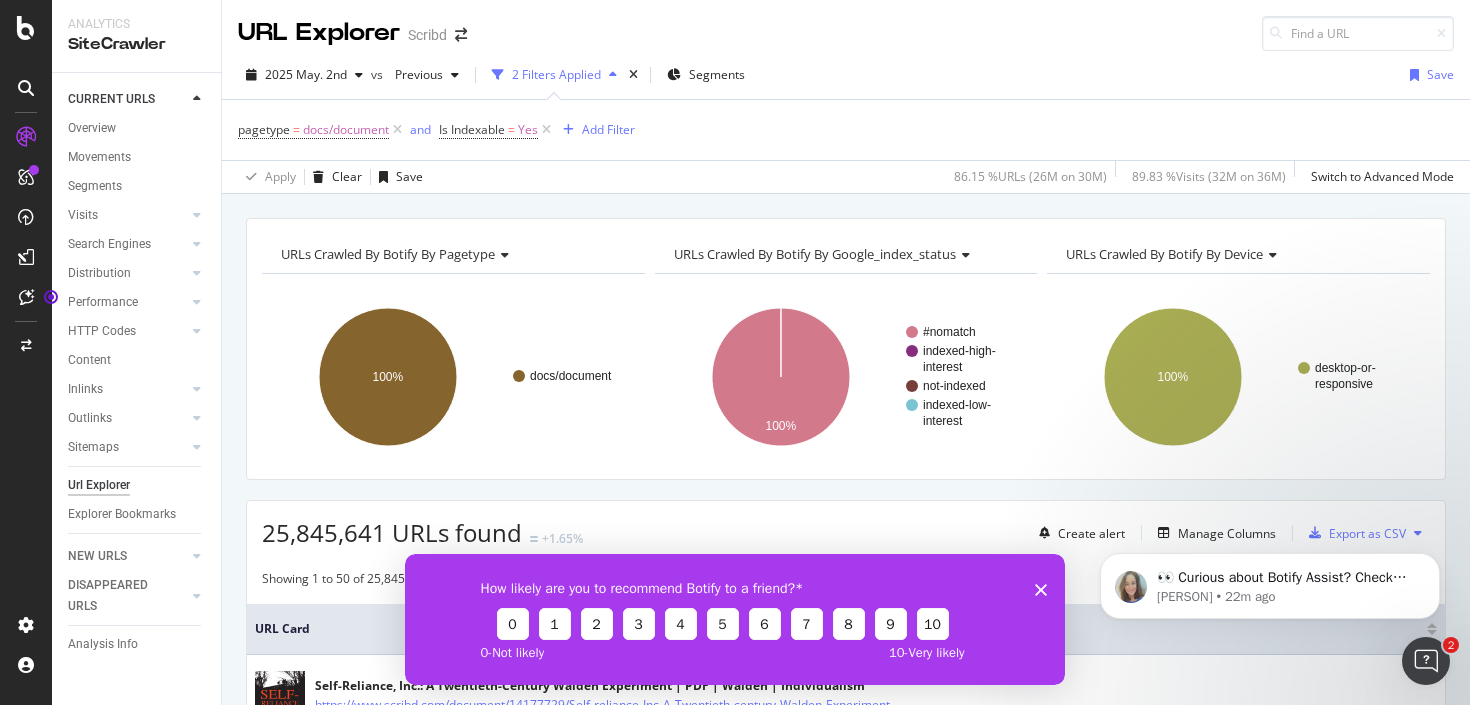 click 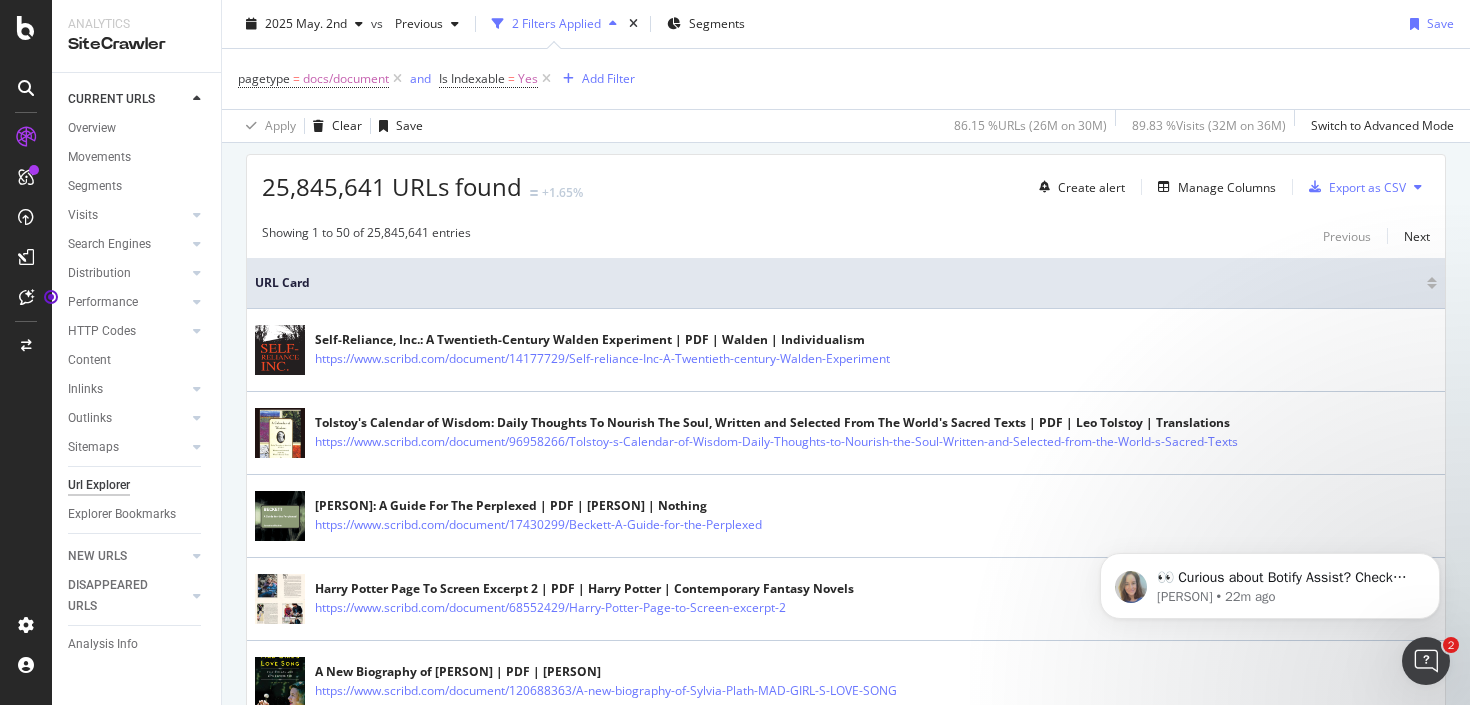 scroll, scrollTop: 348, scrollLeft: 0, axis: vertical 